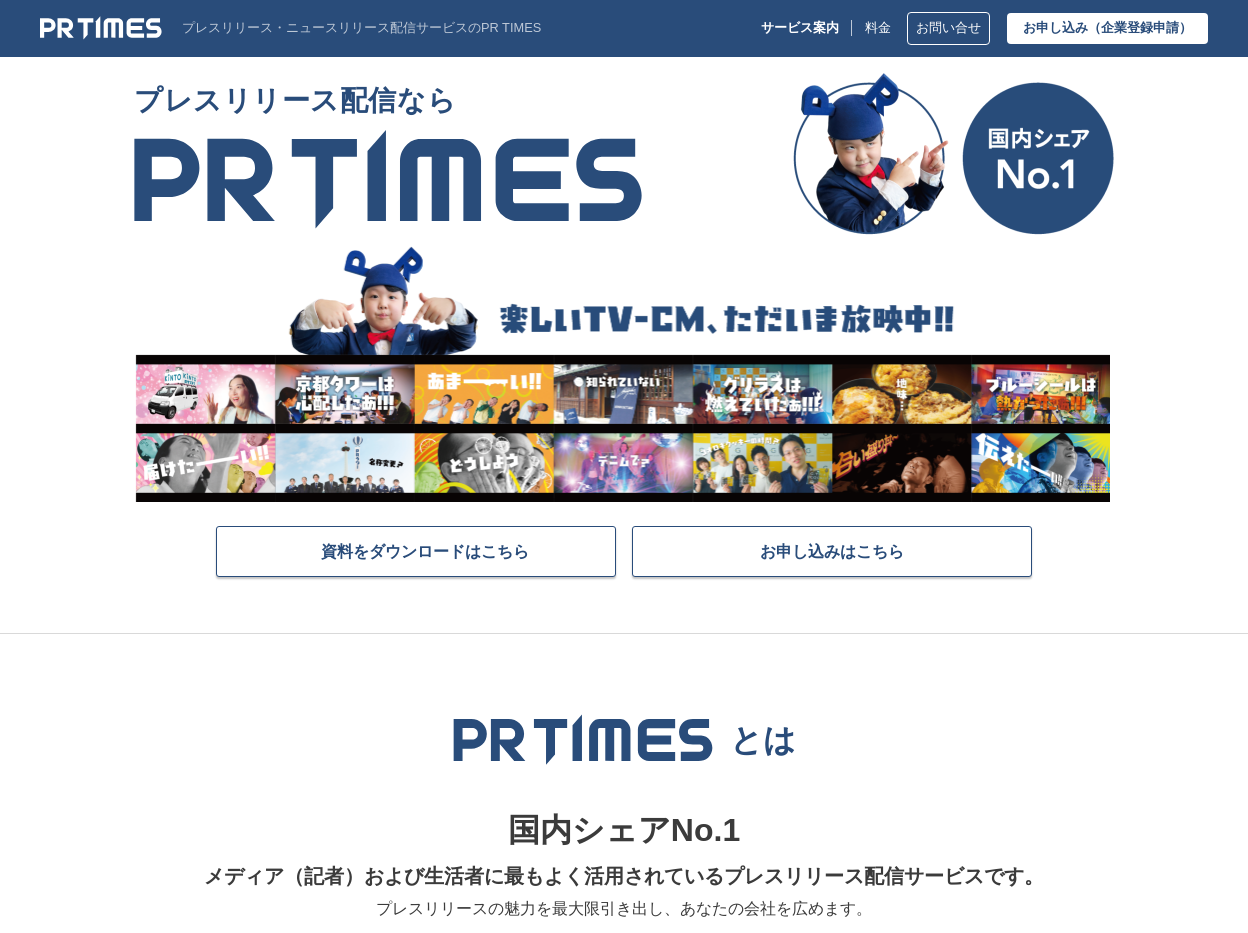 scroll, scrollTop: 0, scrollLeft: 0, axis: both 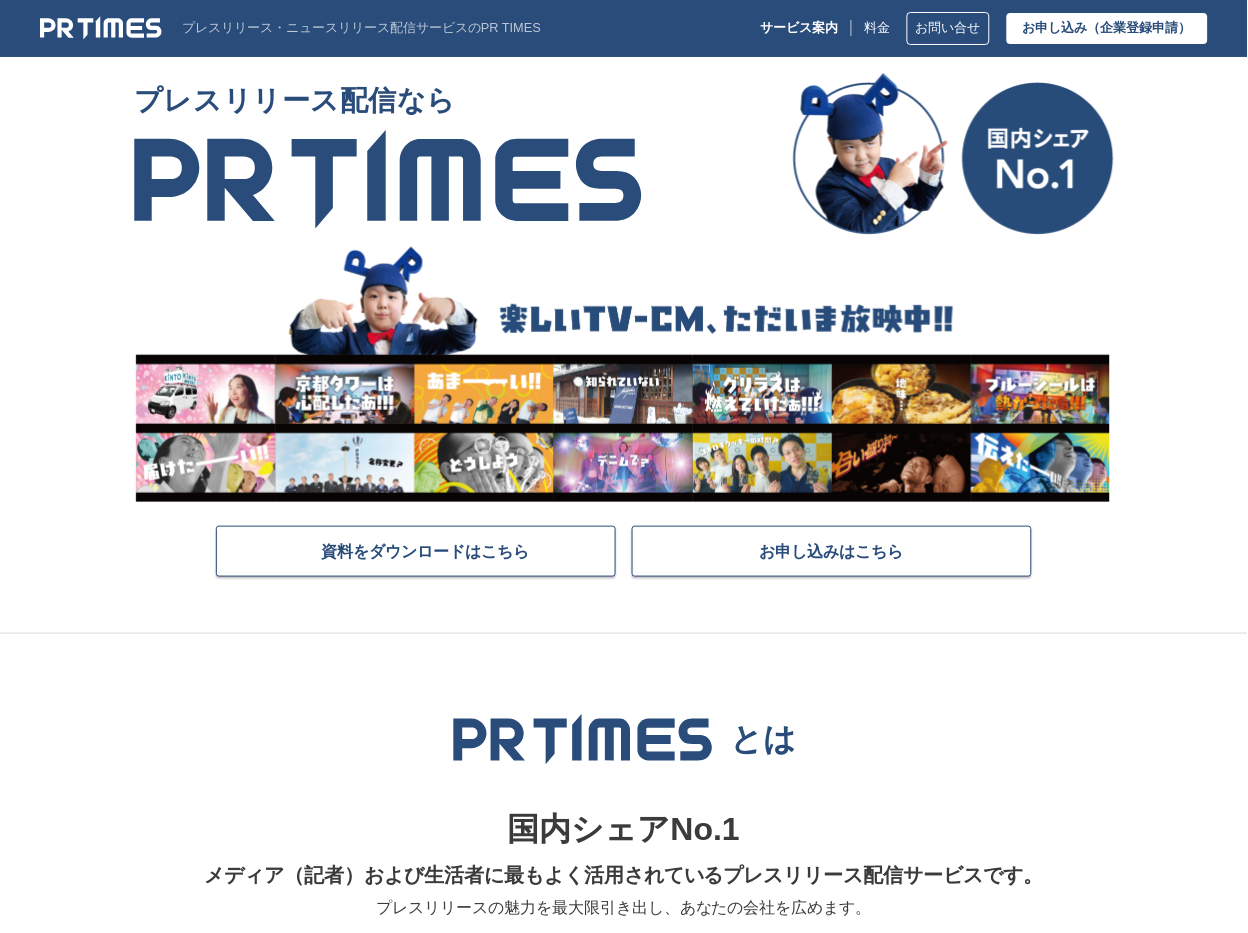 click at bounding box center (101, 28) 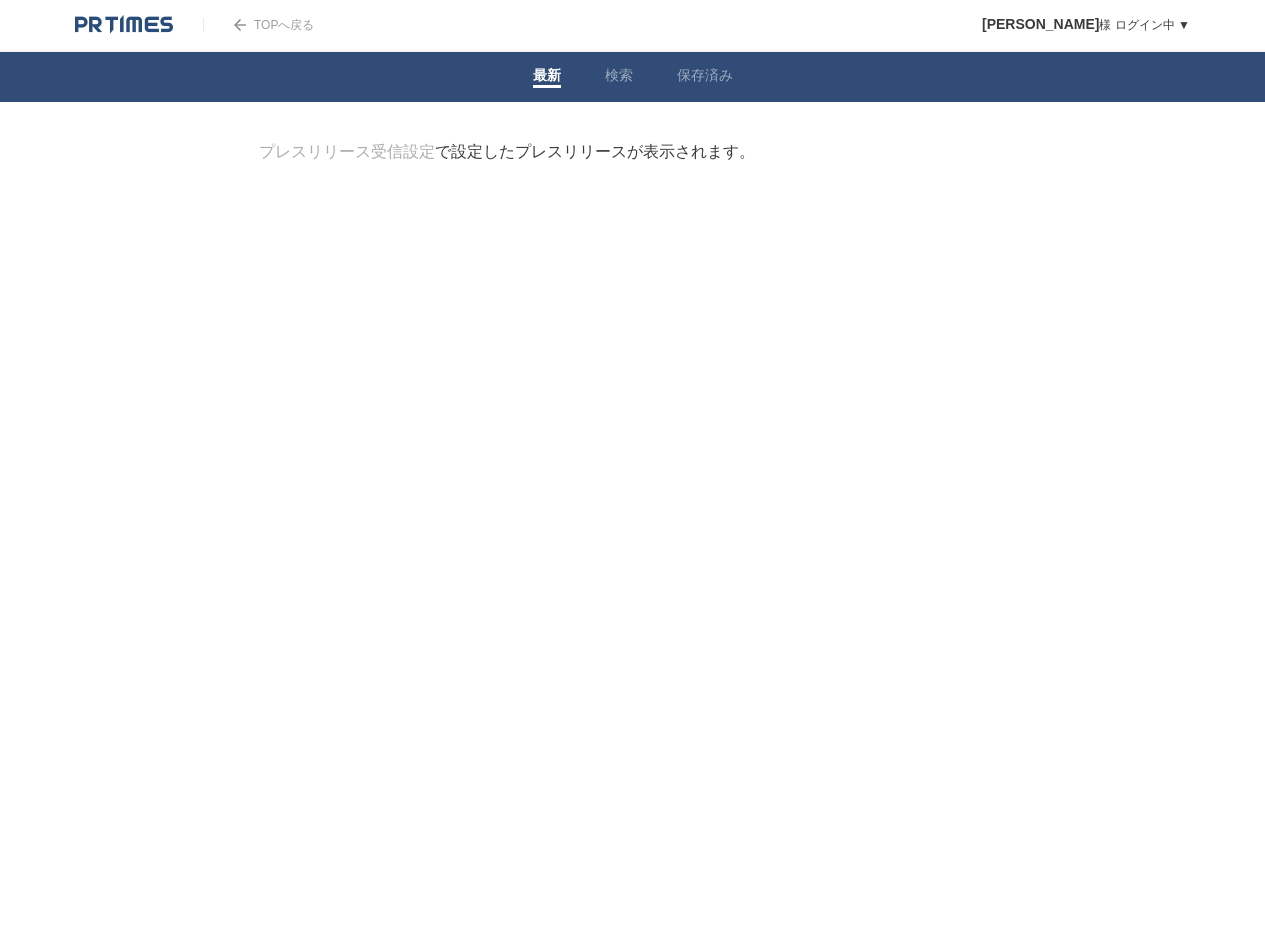 scroll, scrollTop: 0, scrollLeft: 0, axis: both 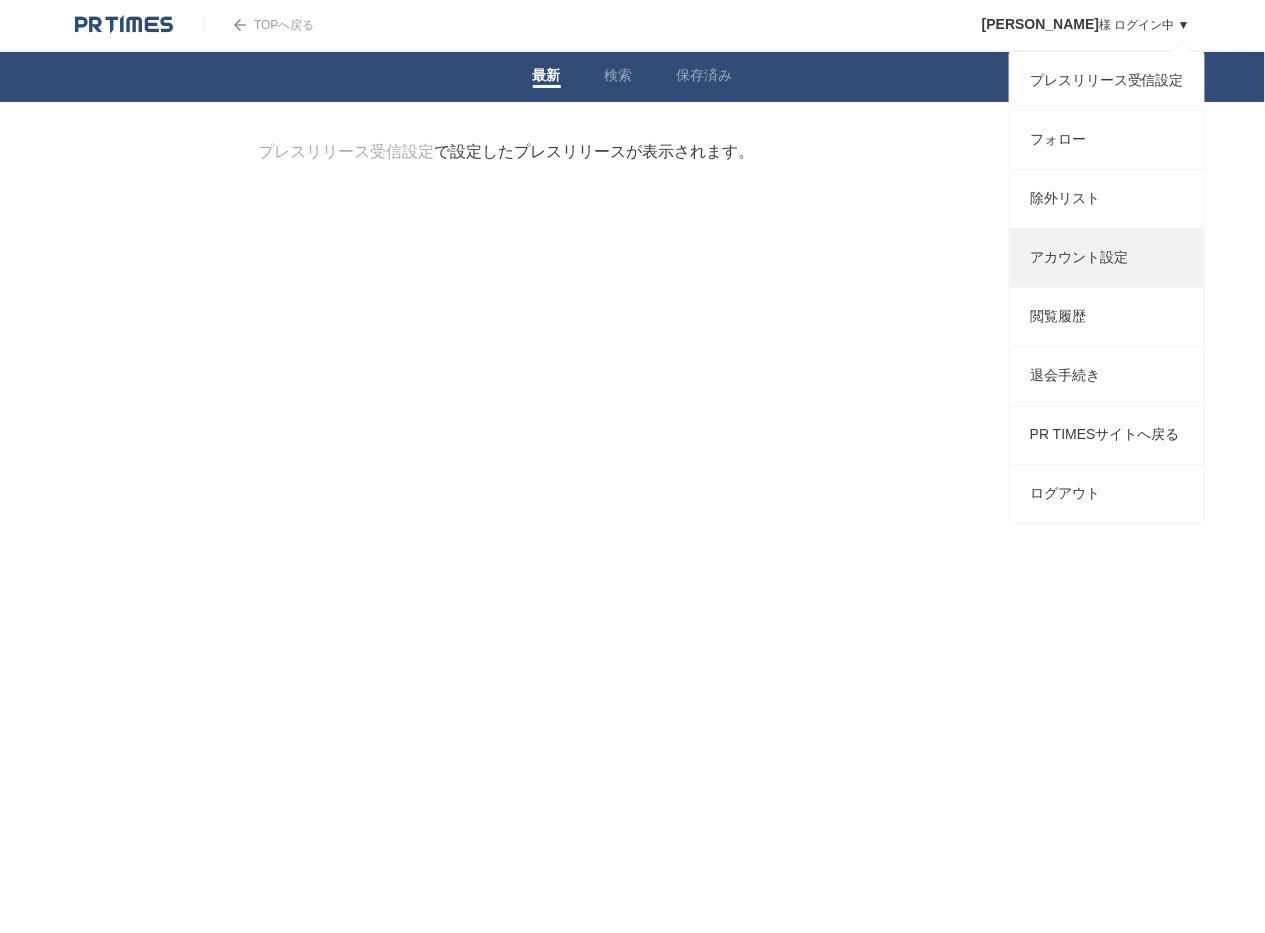 click on "アカウント設定" at bounding box center [1107, 258] 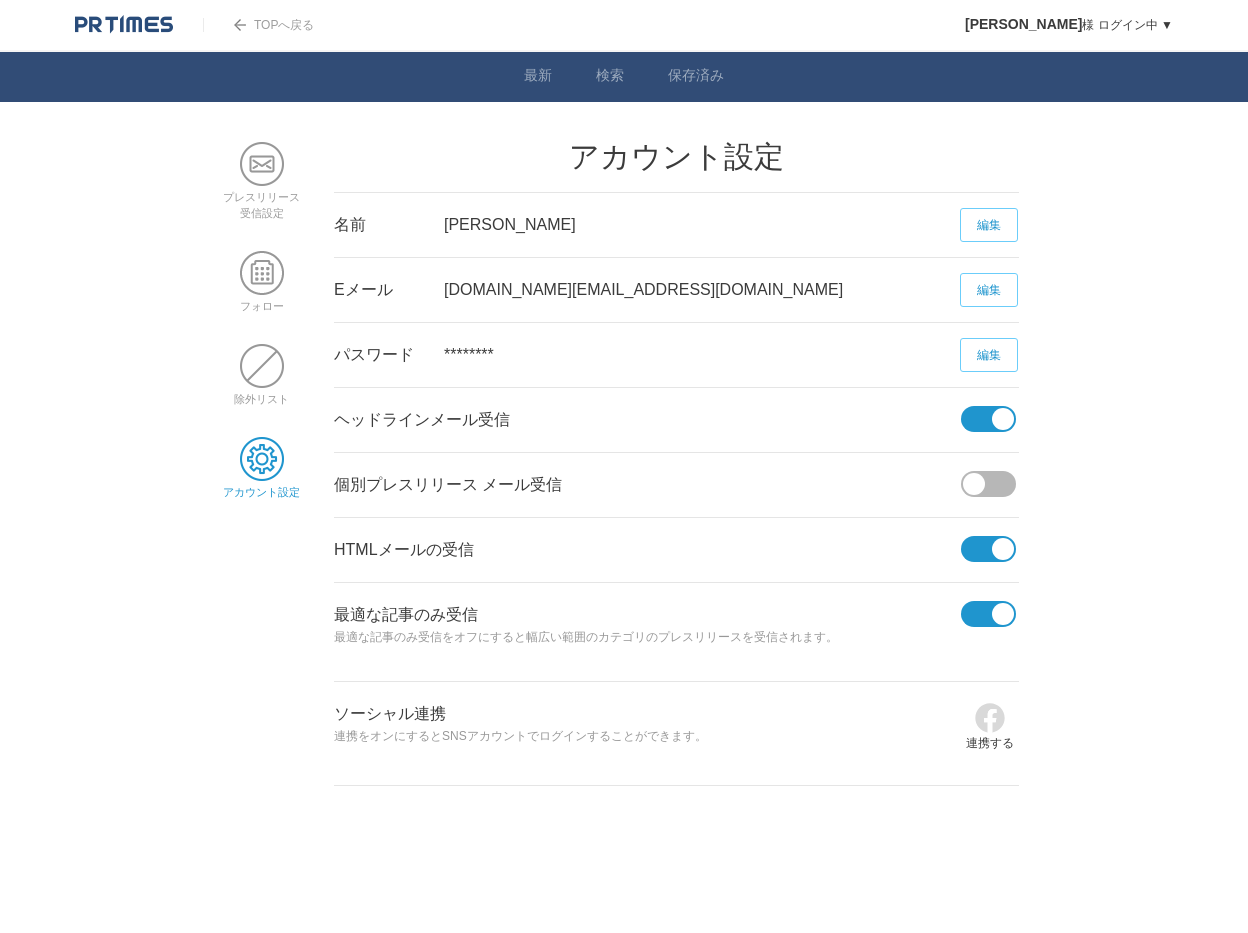 scroll, scrollTop: 0, scrollLeft: 0, axis: both 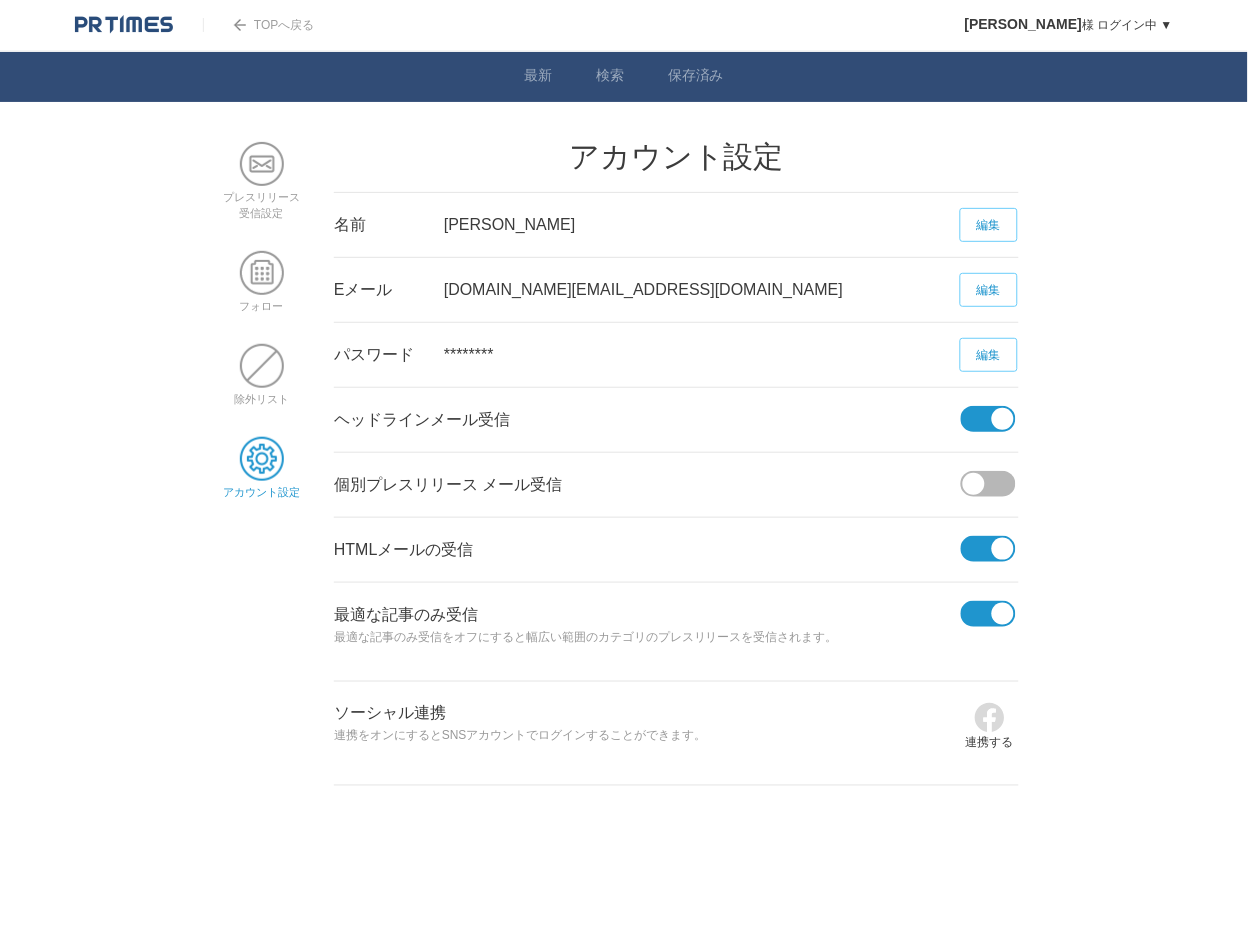 click at bounding box center [1003, 549] 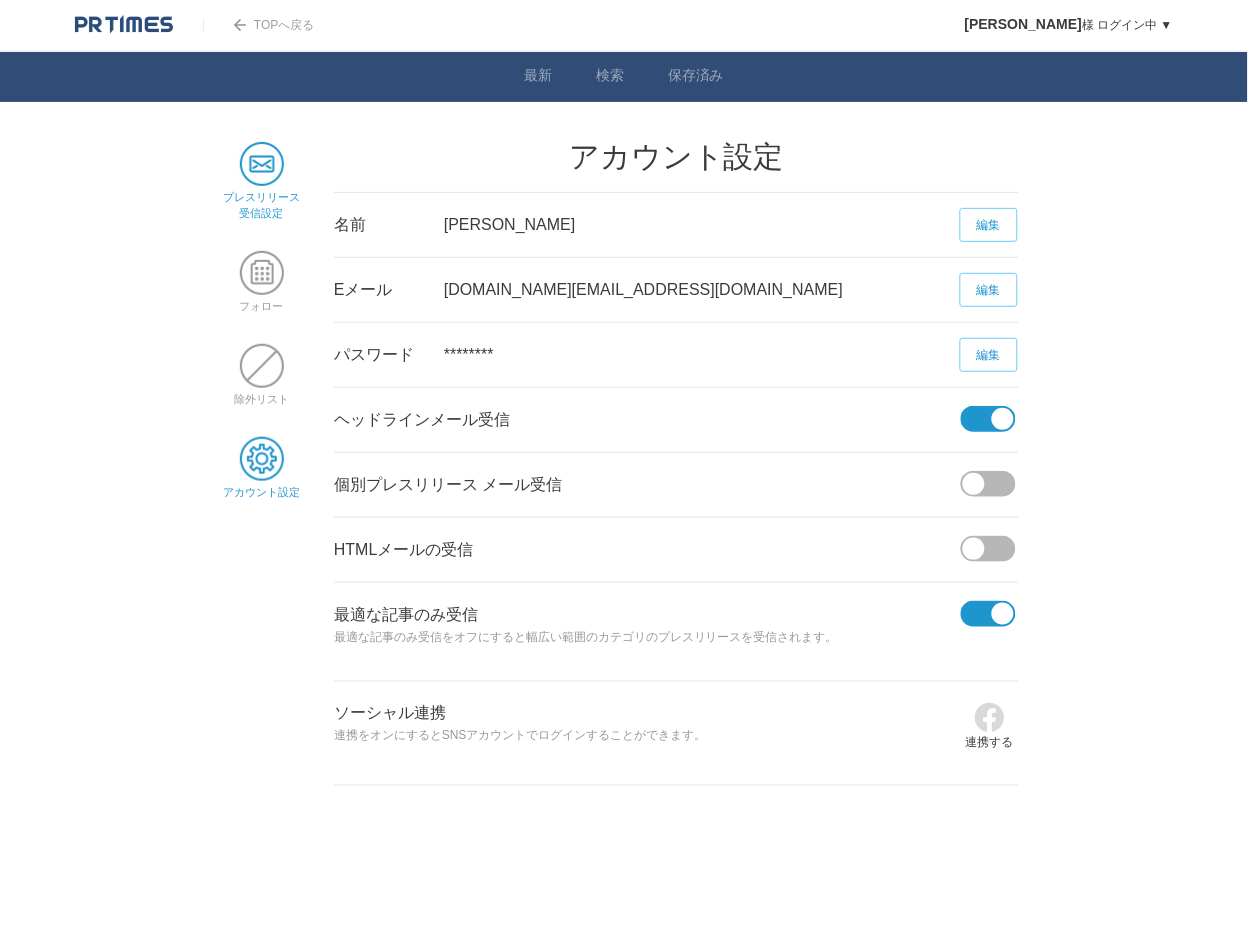 click at bounding box center [262, 164] 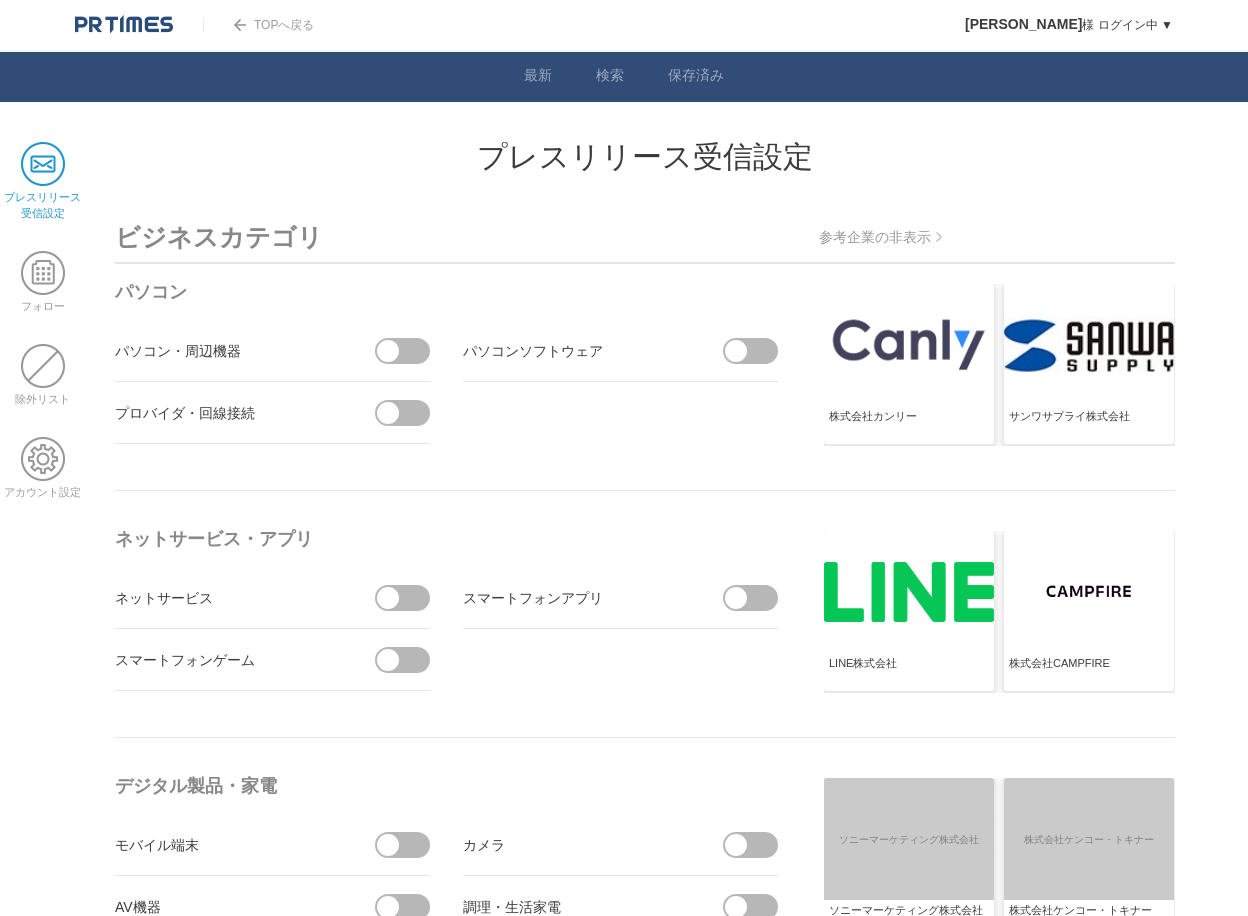 scroll, scrollTop: 0, scrollLeft: 0, axis: both 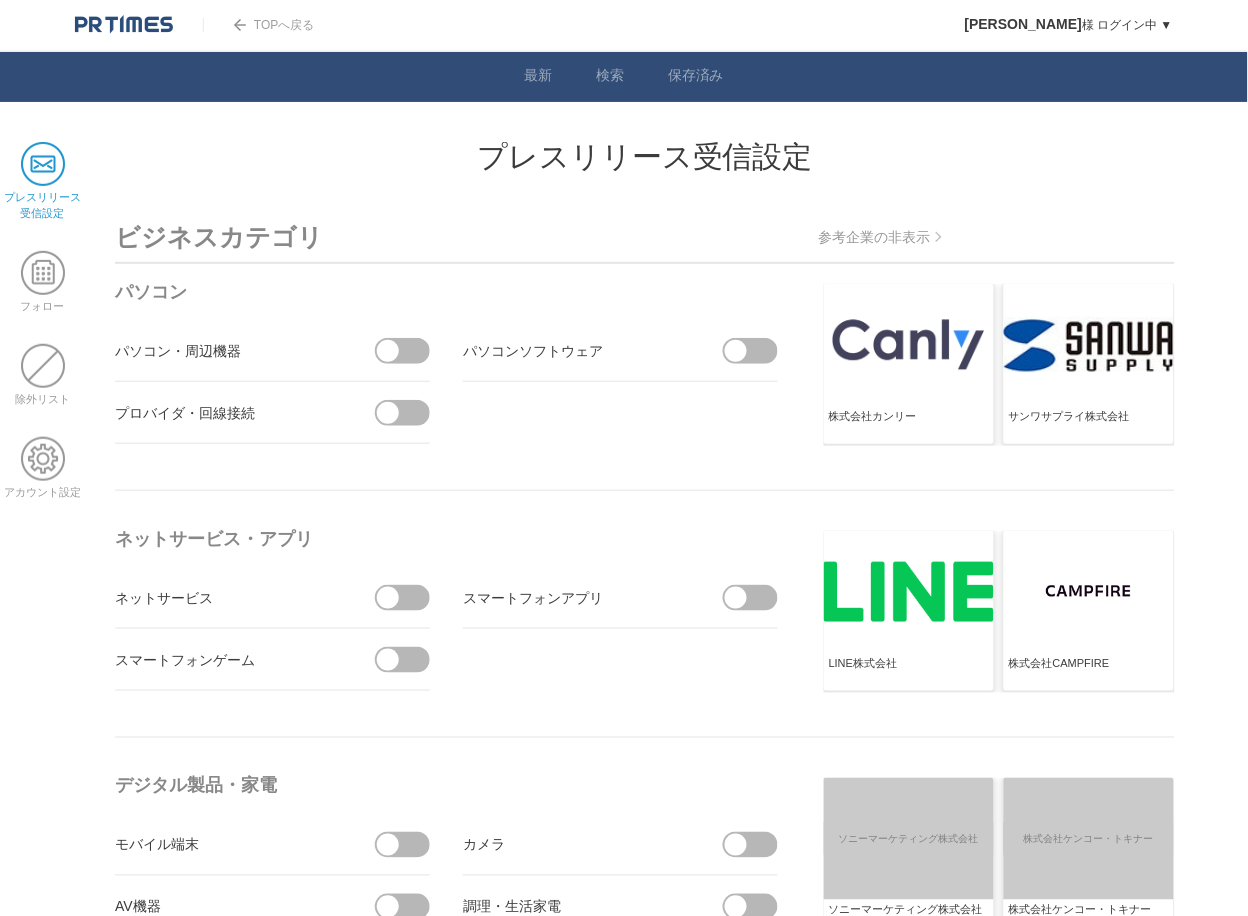 click at bounding box center (388, 413) 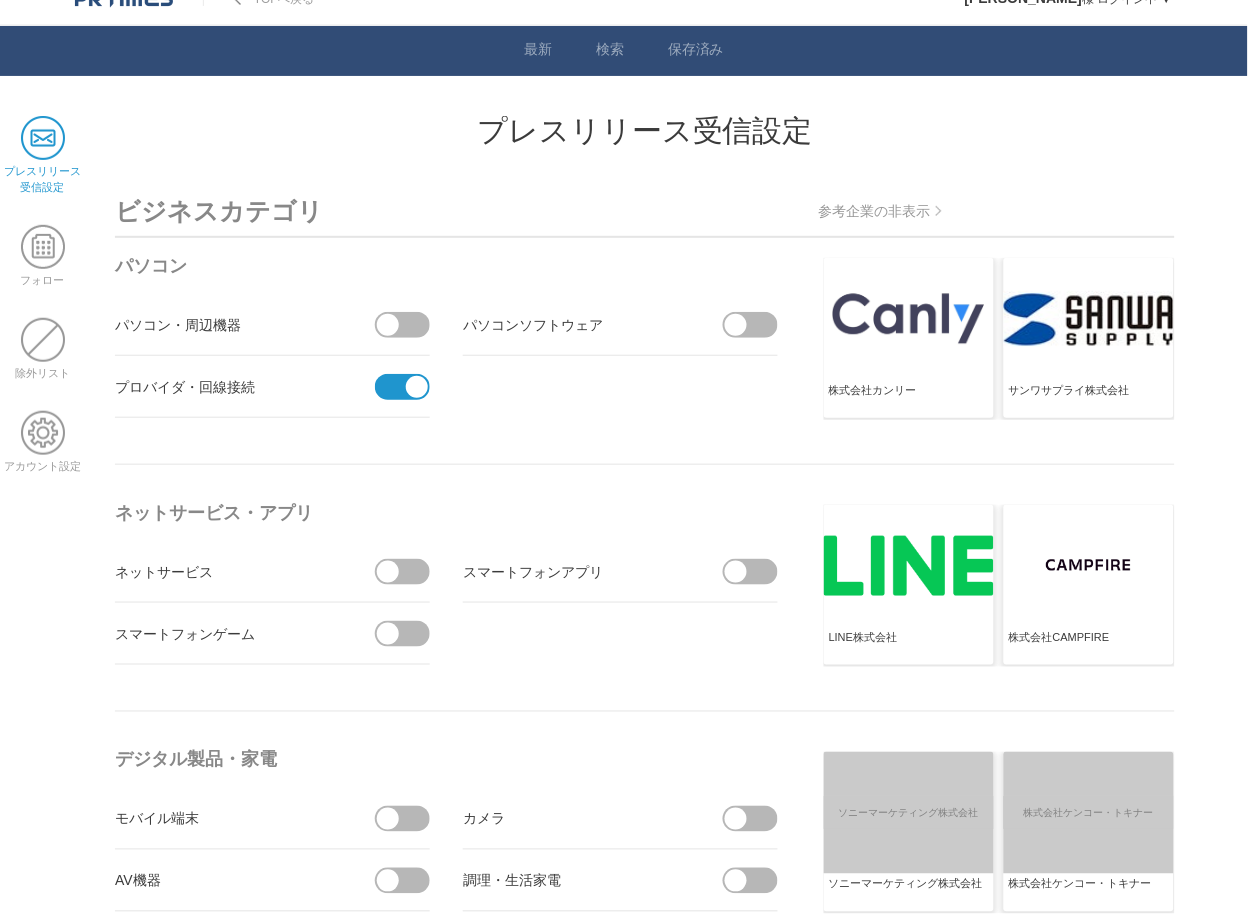scroll, scrollTop: 111, scrollLeft: 0, axis: vertical 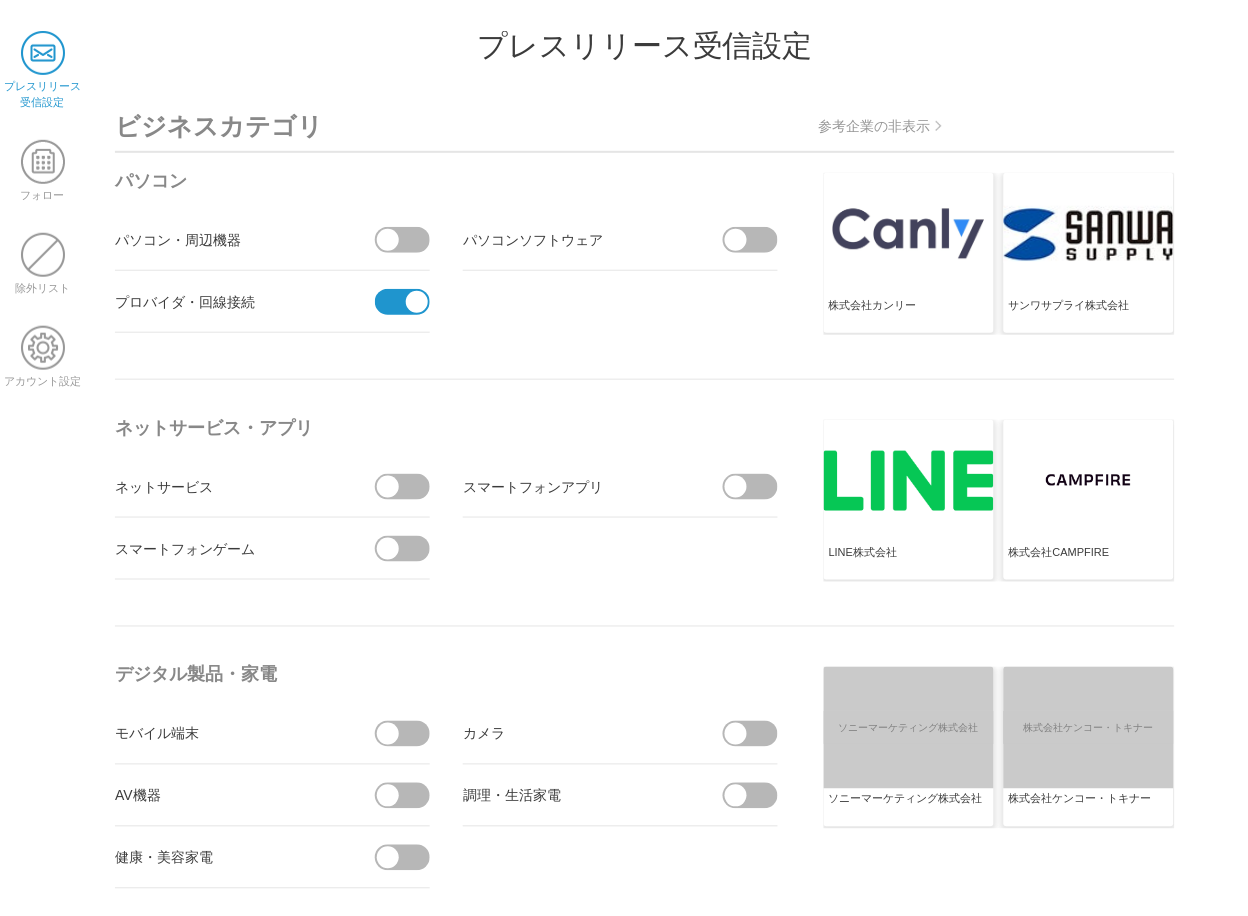 click at bounding box center [409, 487] 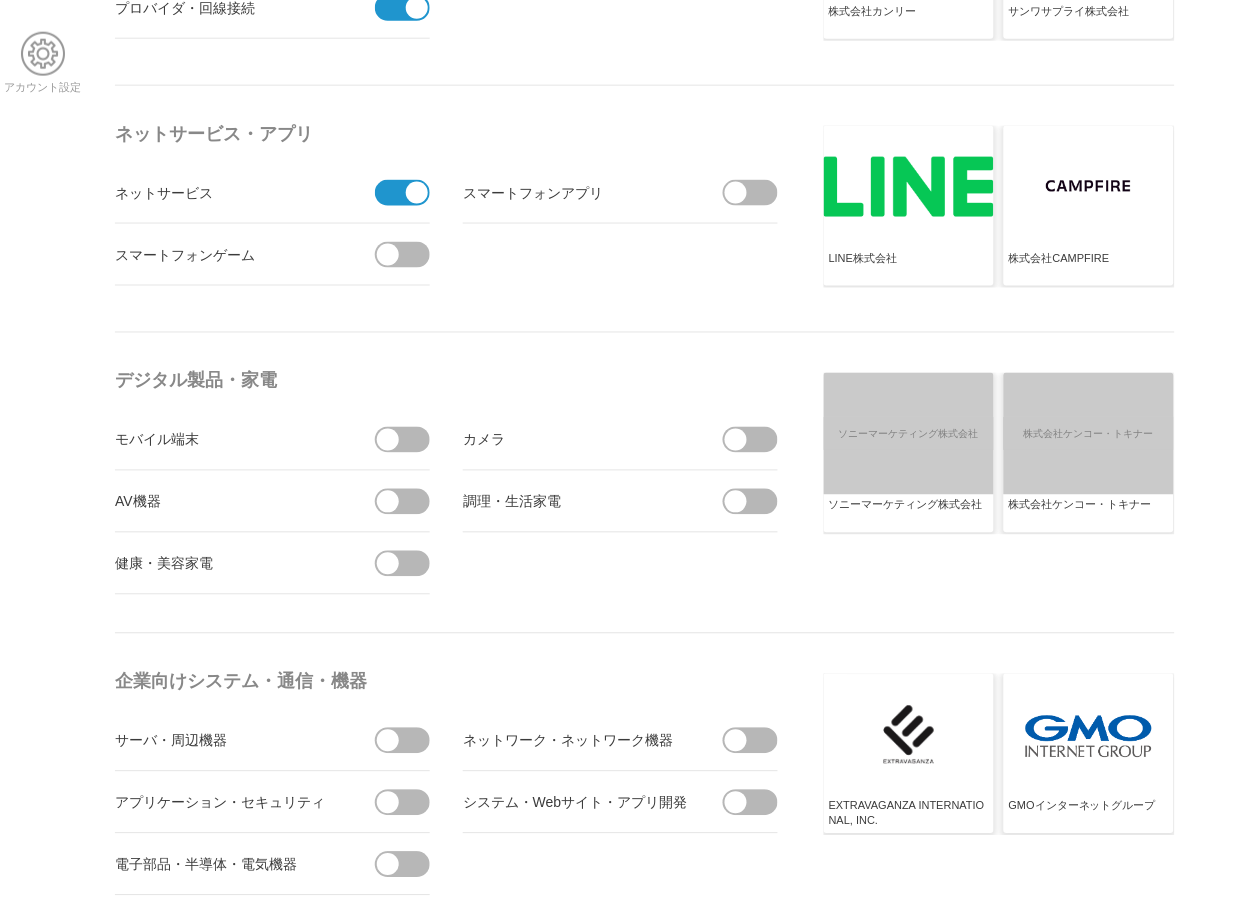 scroll, scrollTop: 444, scrollLeft: 0, axis: vertical 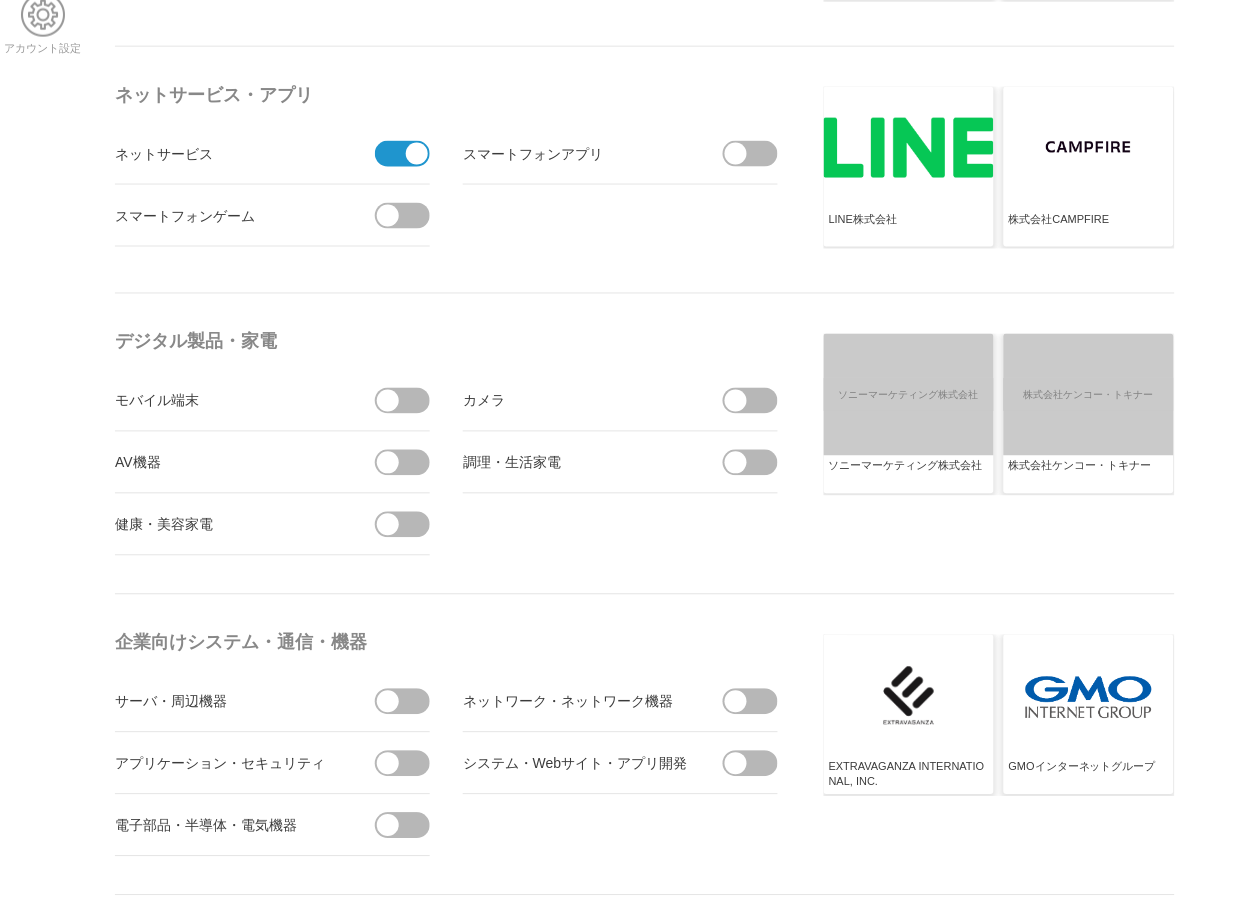 click at bounding box center [409, 525] 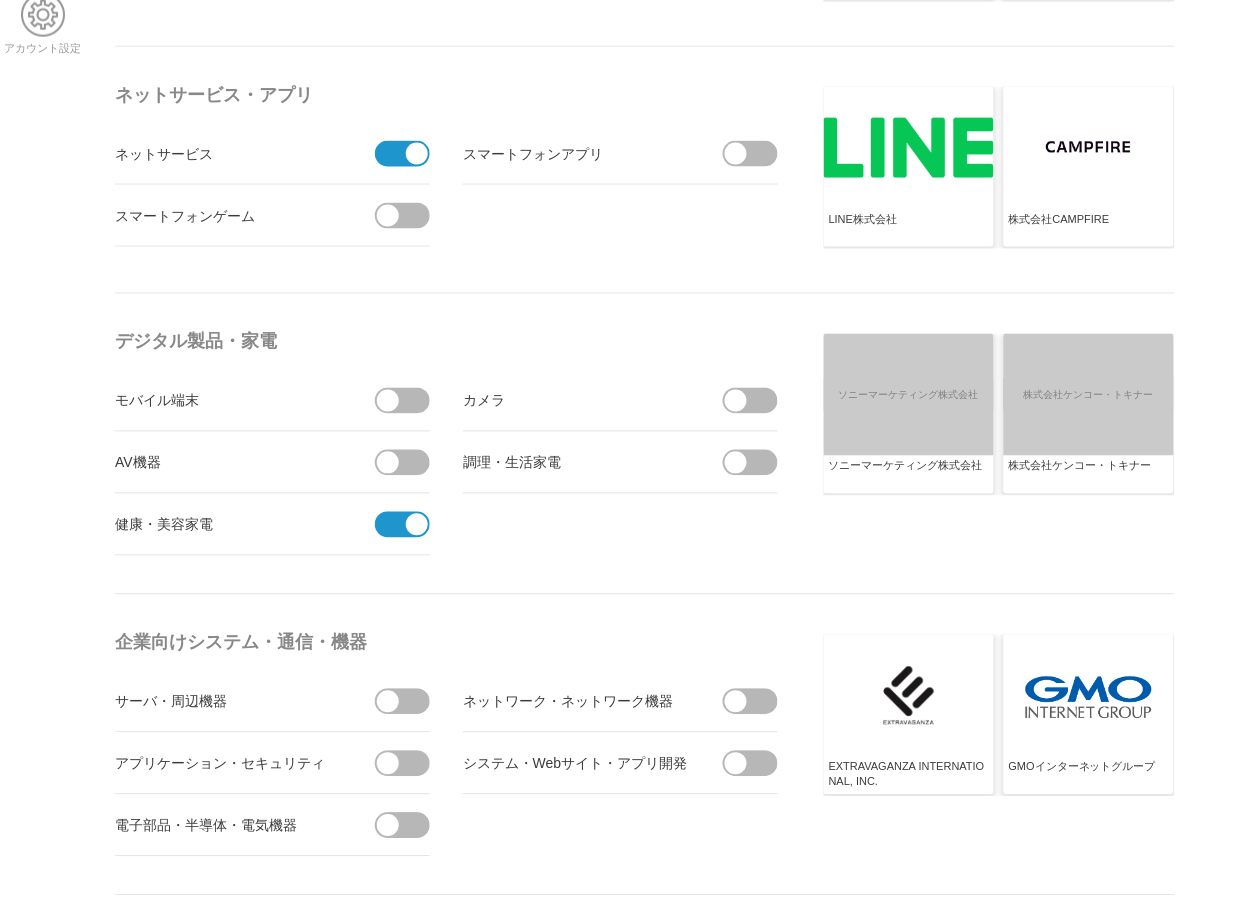 click at bounding box center [757, 463] 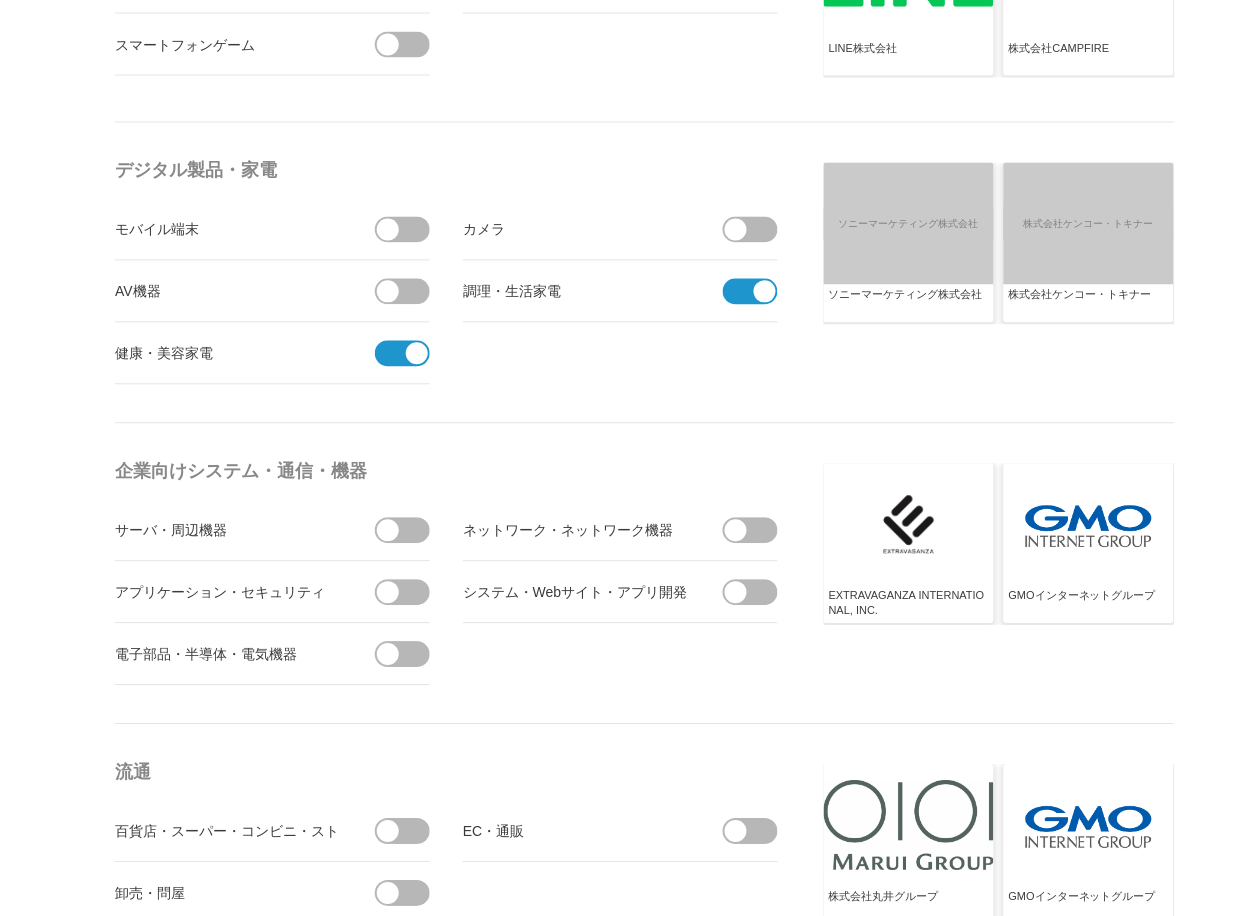 scroll, scrollTop: 666, scrollLeft: 0, axis: vertical 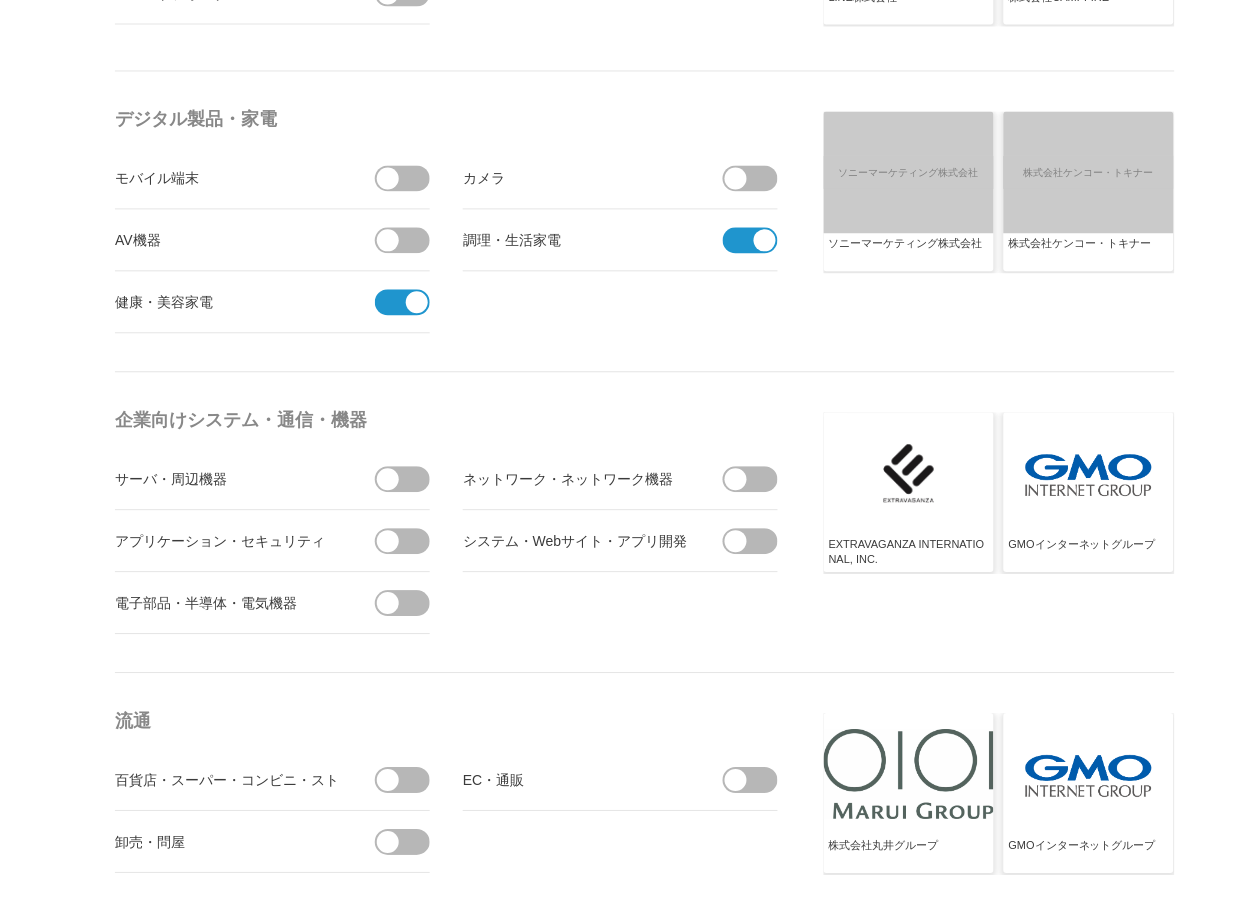 drag, startPoint x: 386, startPoint y: 484, endPoint x: 518, endPoint y: 476, distance: 132.2422 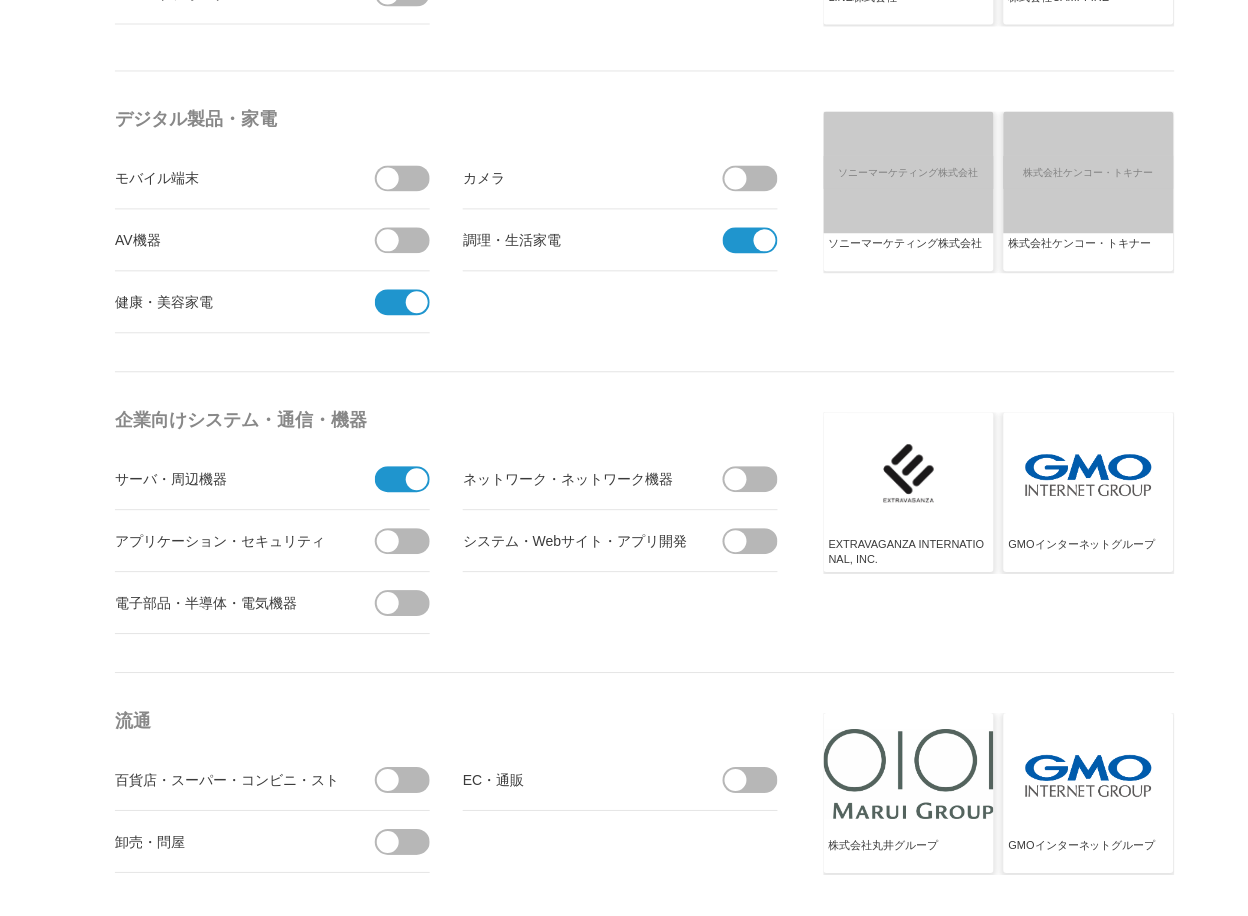 click at bounding box center (757, 480) 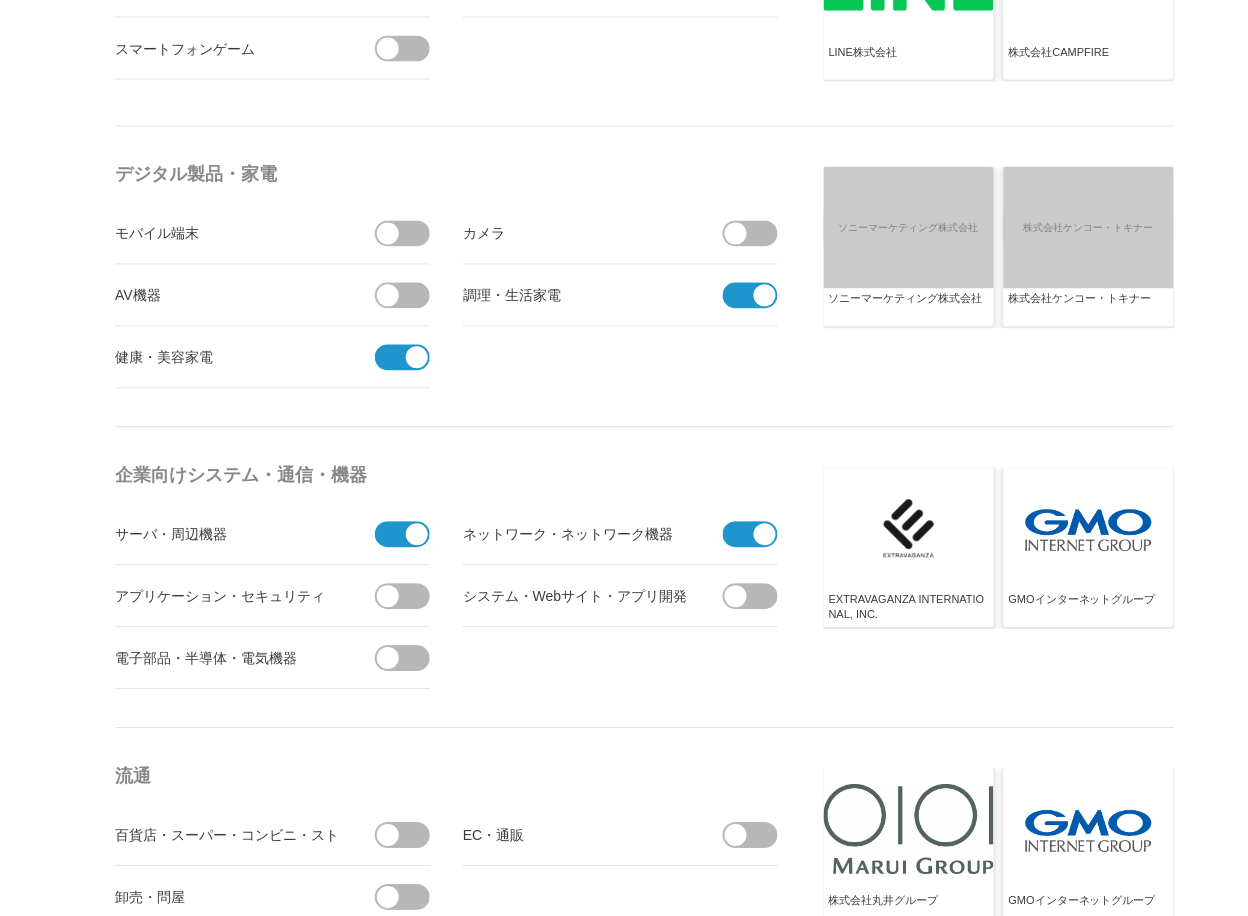 scroll, scrollTop: 555, scrollLeft: 0, axis: vertical 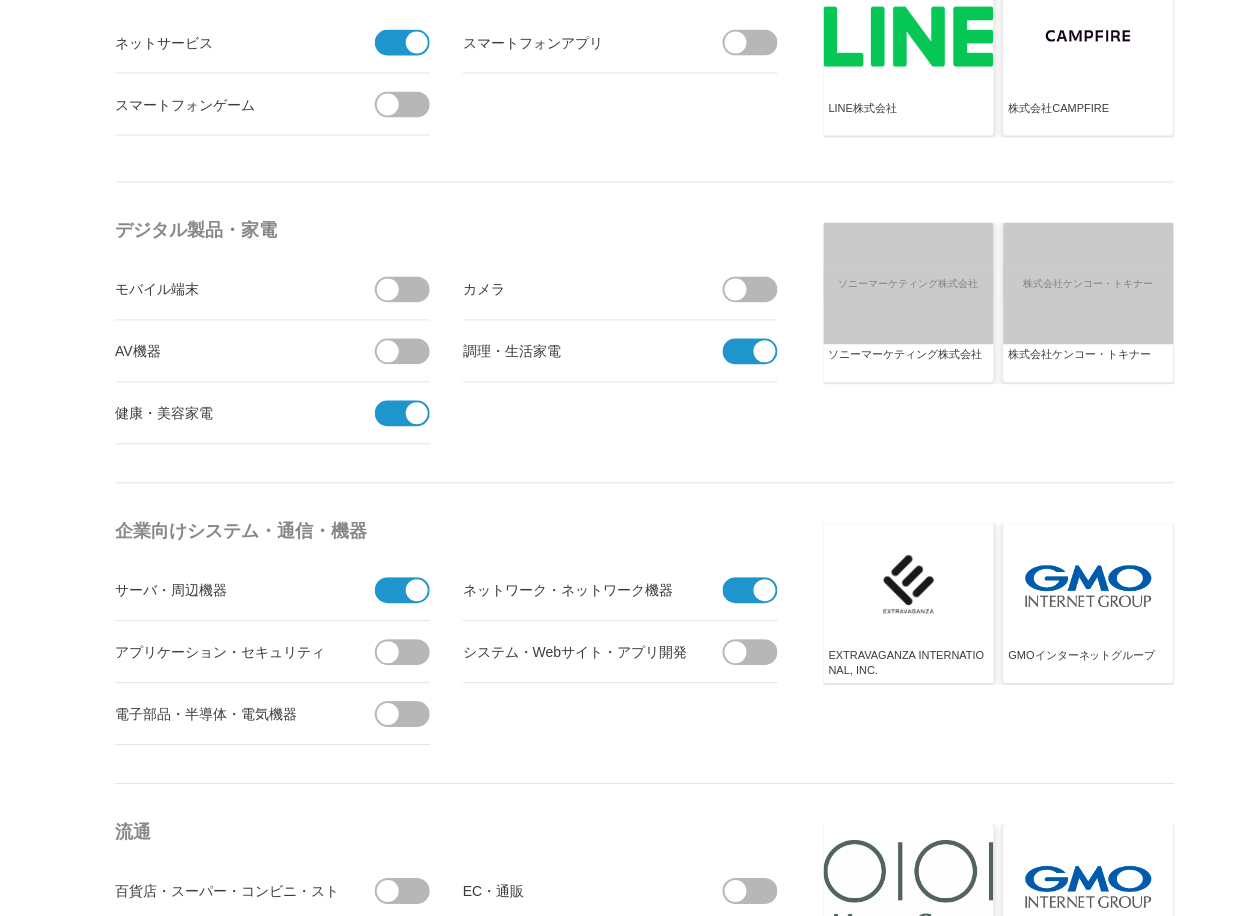 click at bounding box center (744, 352) 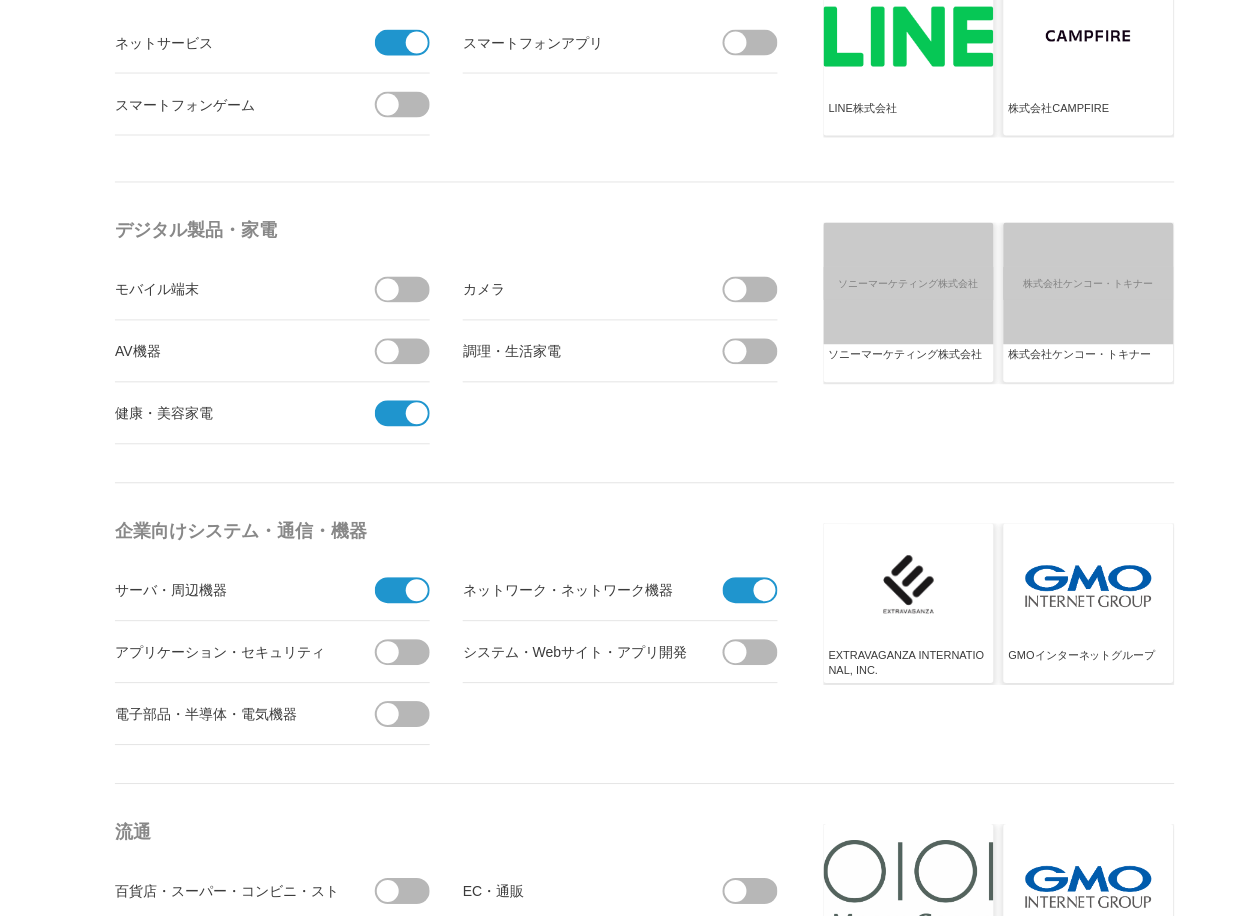 click at bounding box center (396, 414) 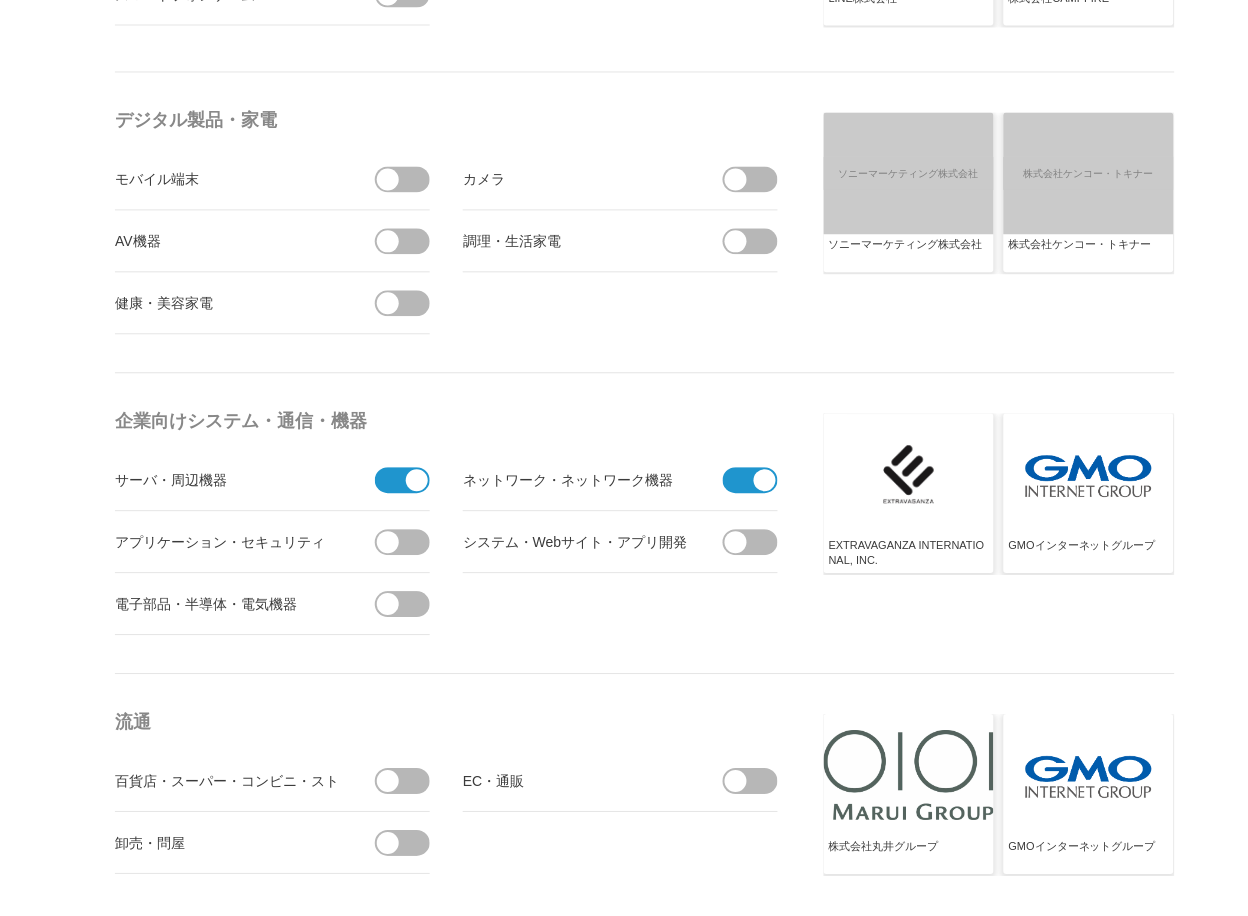 scroll, scrollTop: 666, scrollLeft: 0, axis: vertical 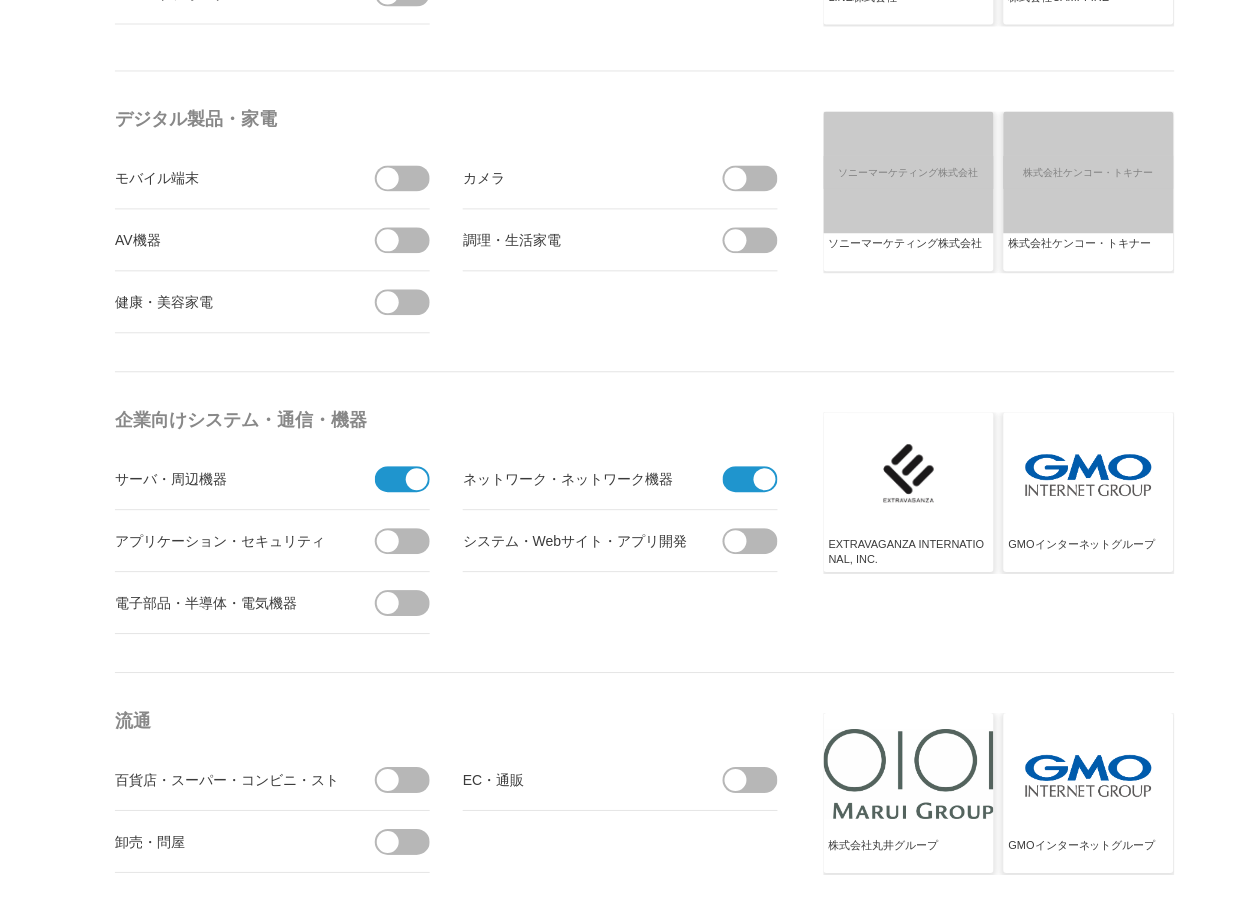 click at bounding box center (388, 542) 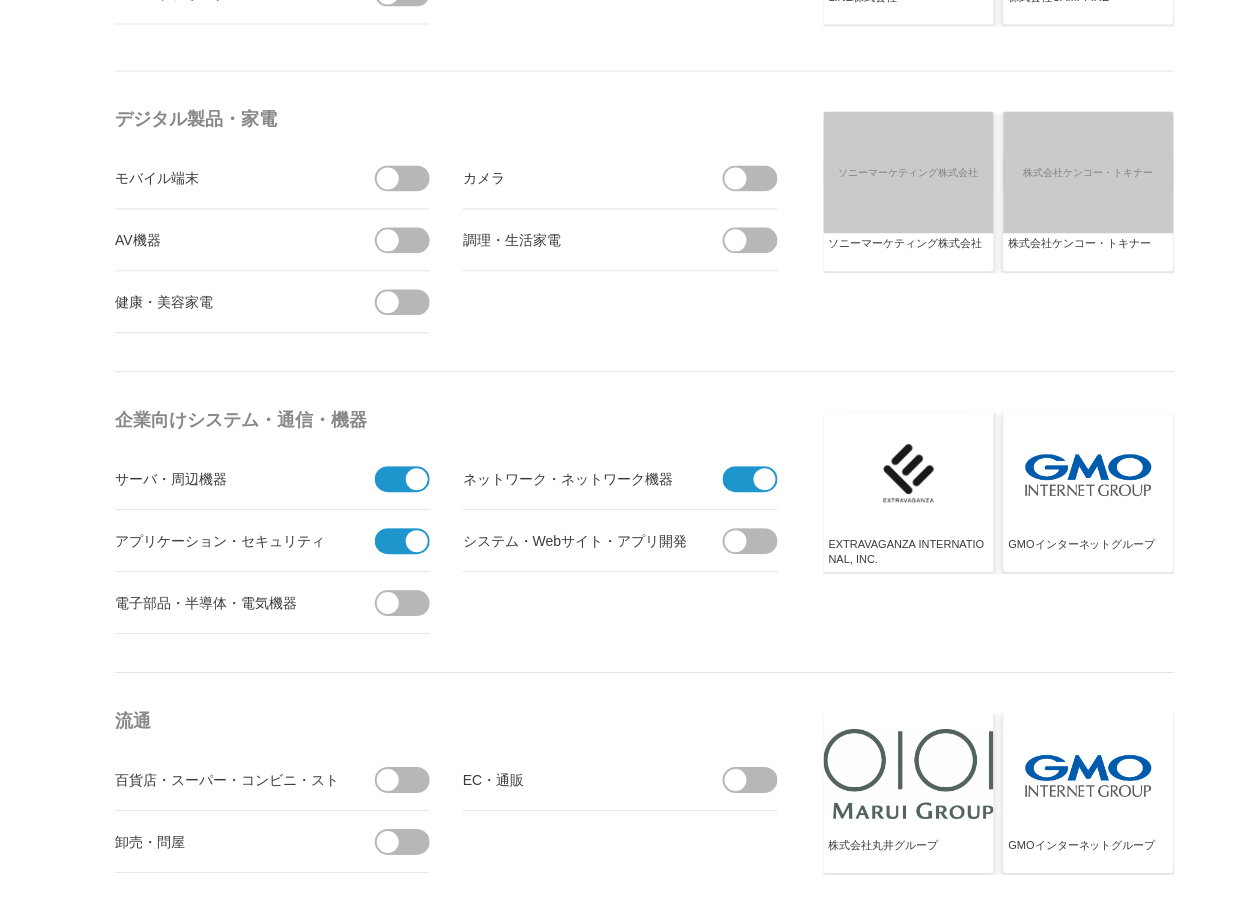 click at bounding box center [757, 542] 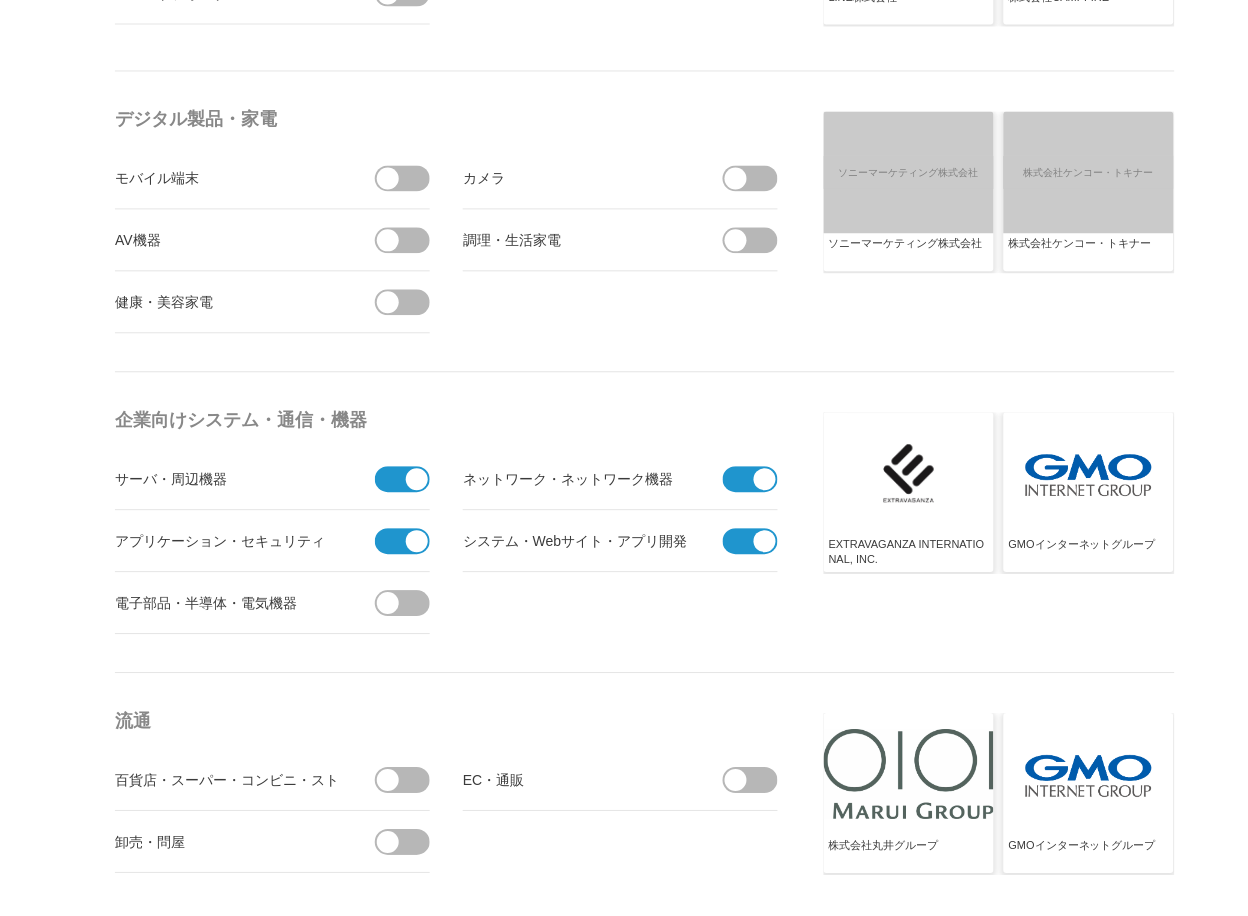 click at bounding box center (388, 604) 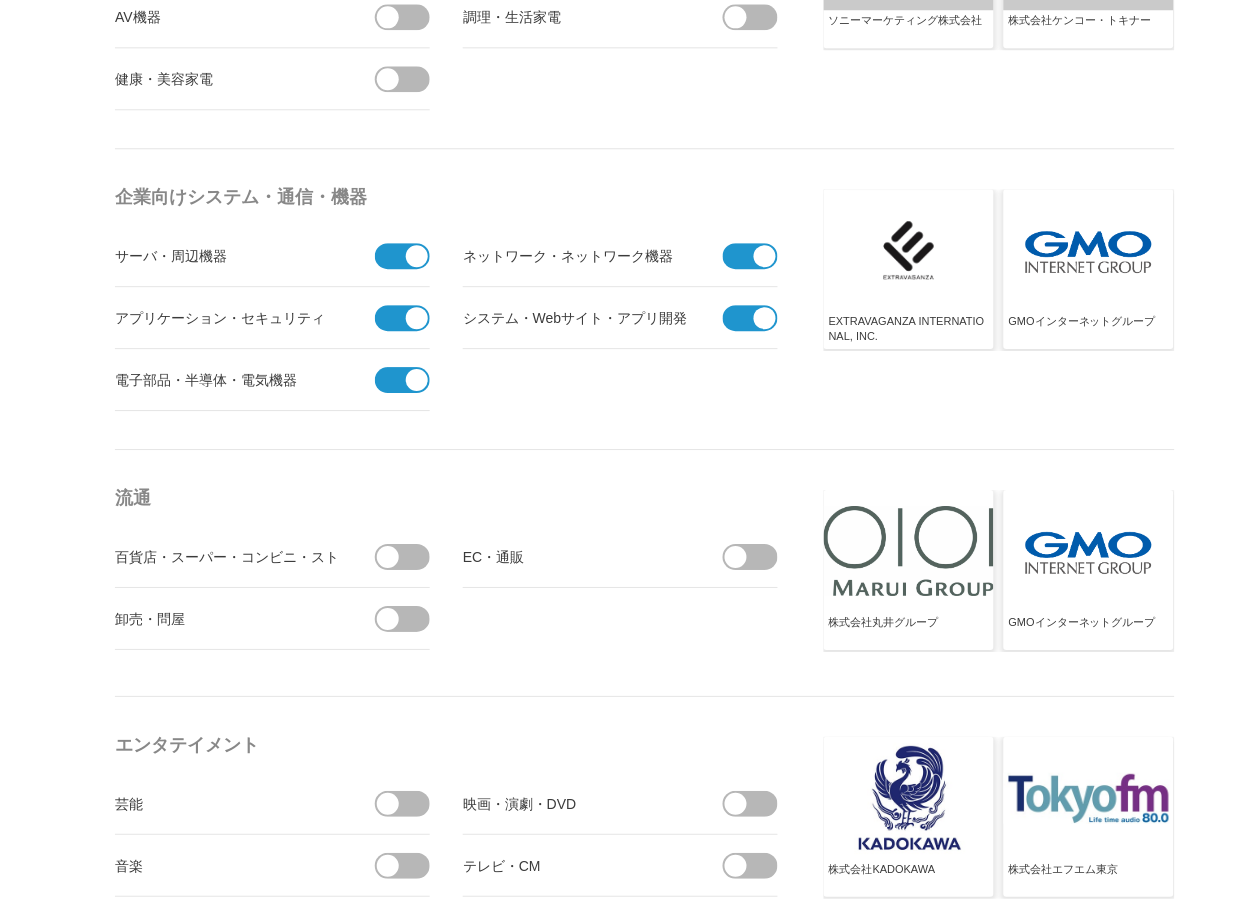 scroll, scrollTop: 1000, scrollLeft: 0, axis: vertical 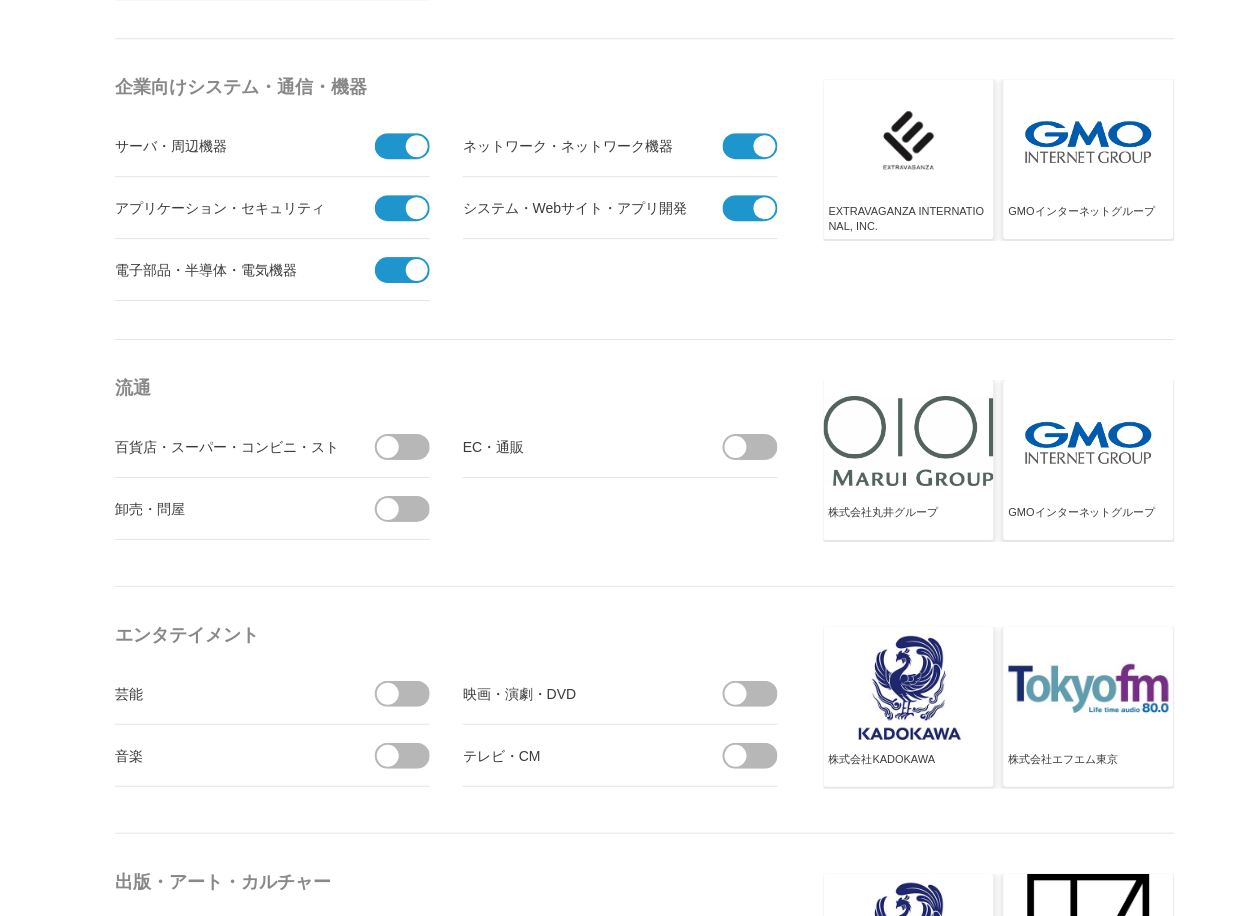 click at bounding box center [409, 447] 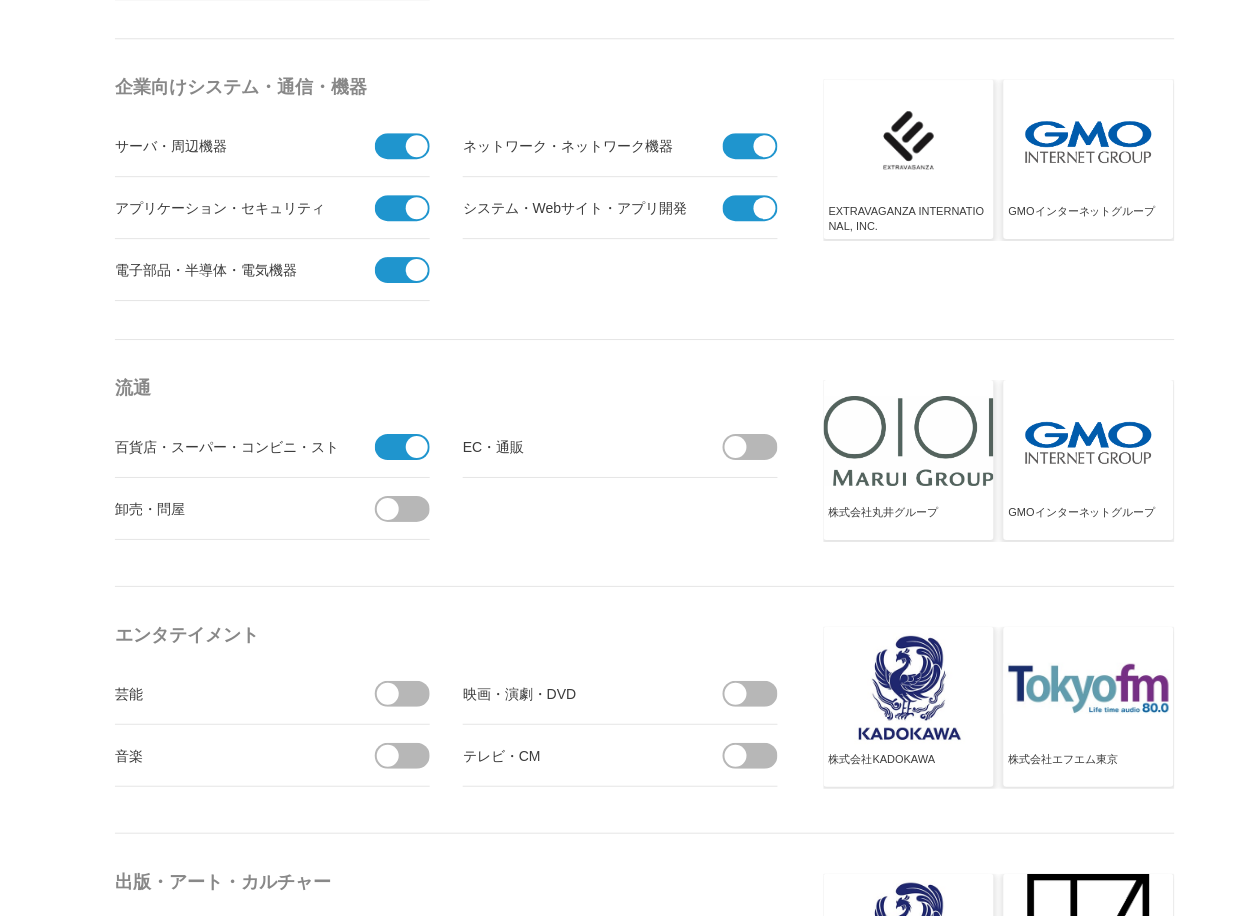 click at bounding box center [388, 509] 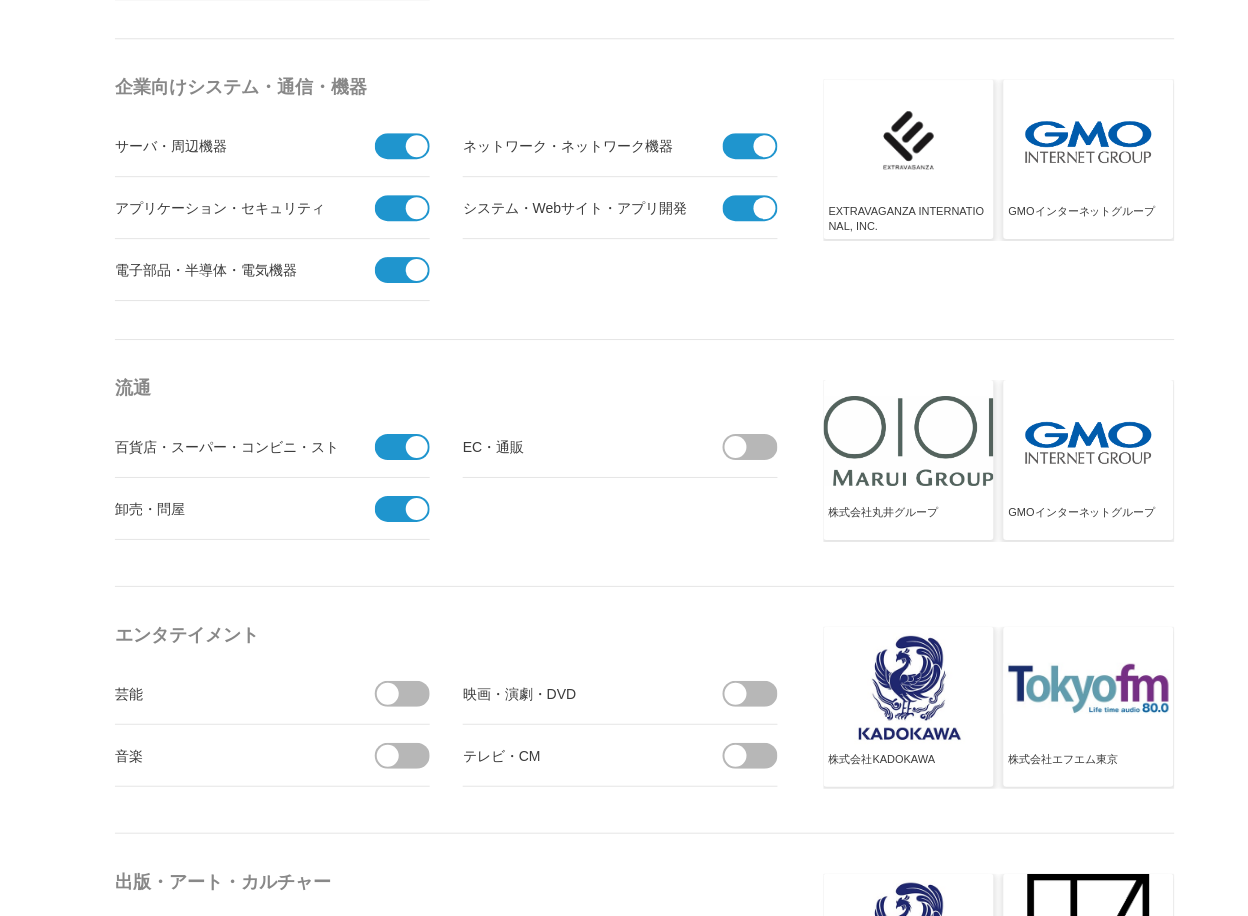 click at bounding box center [736, 447] 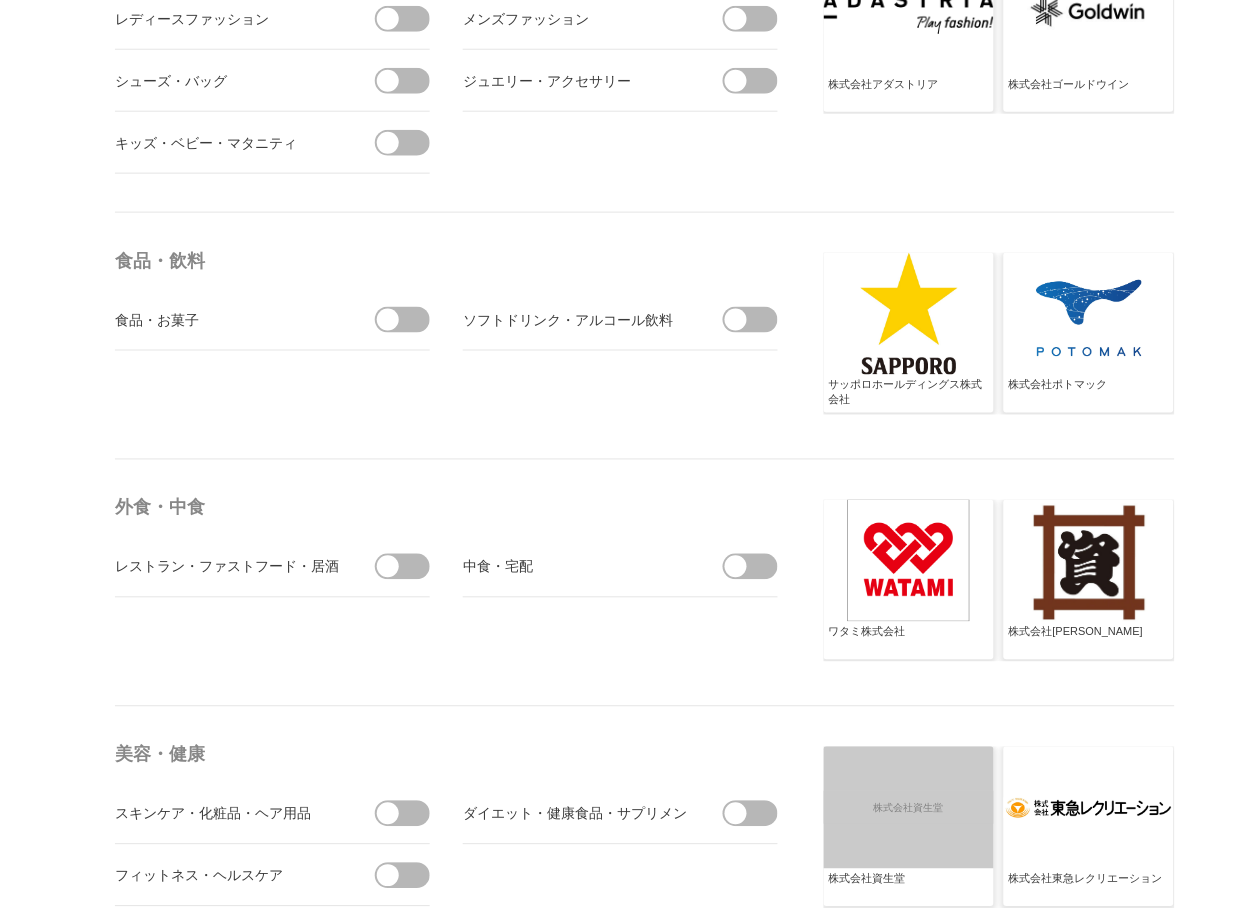 scroll, scrollTop: 3222, scrollLeft: 0, axis: vertical 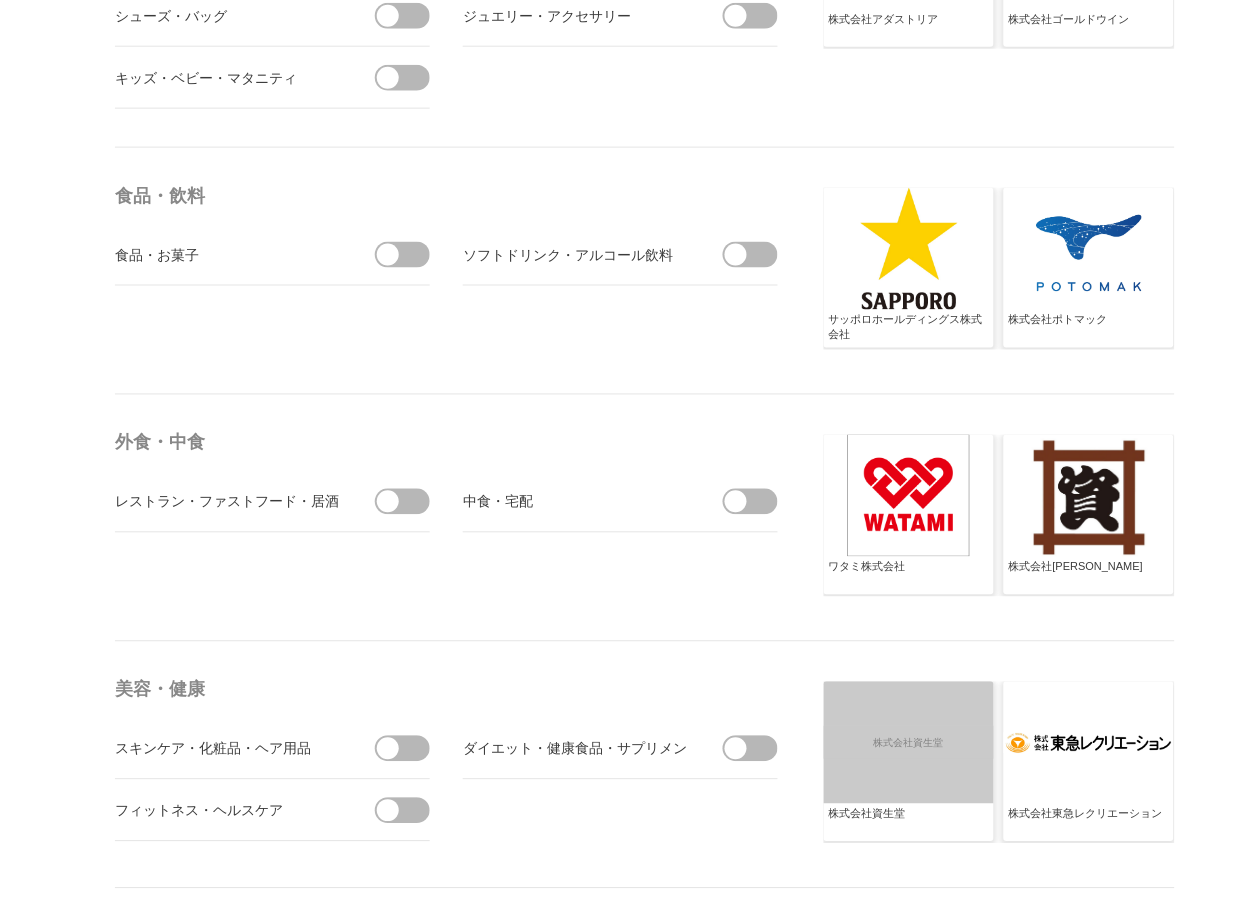 click at bounding box center (409, 255) 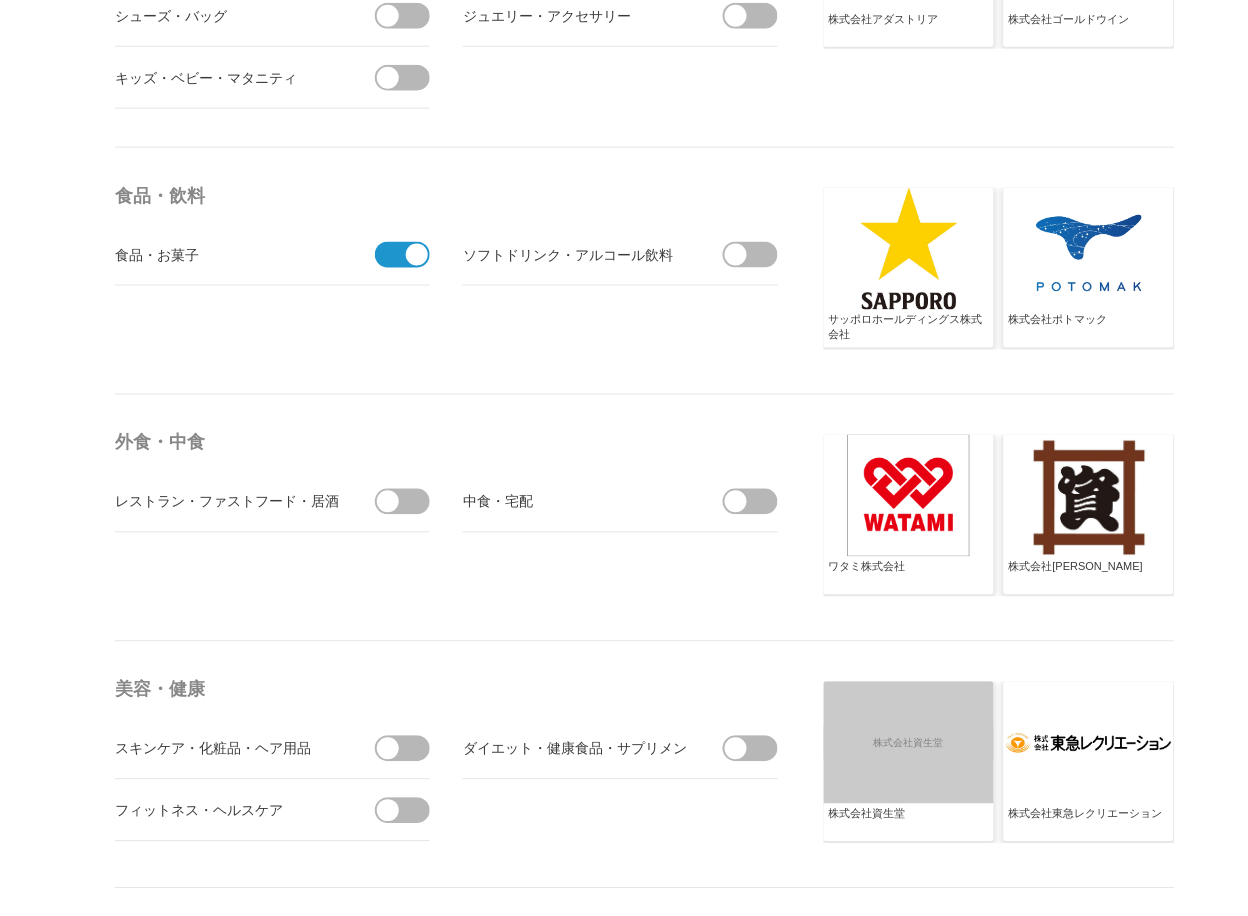 click at bounding box center (736, 255) 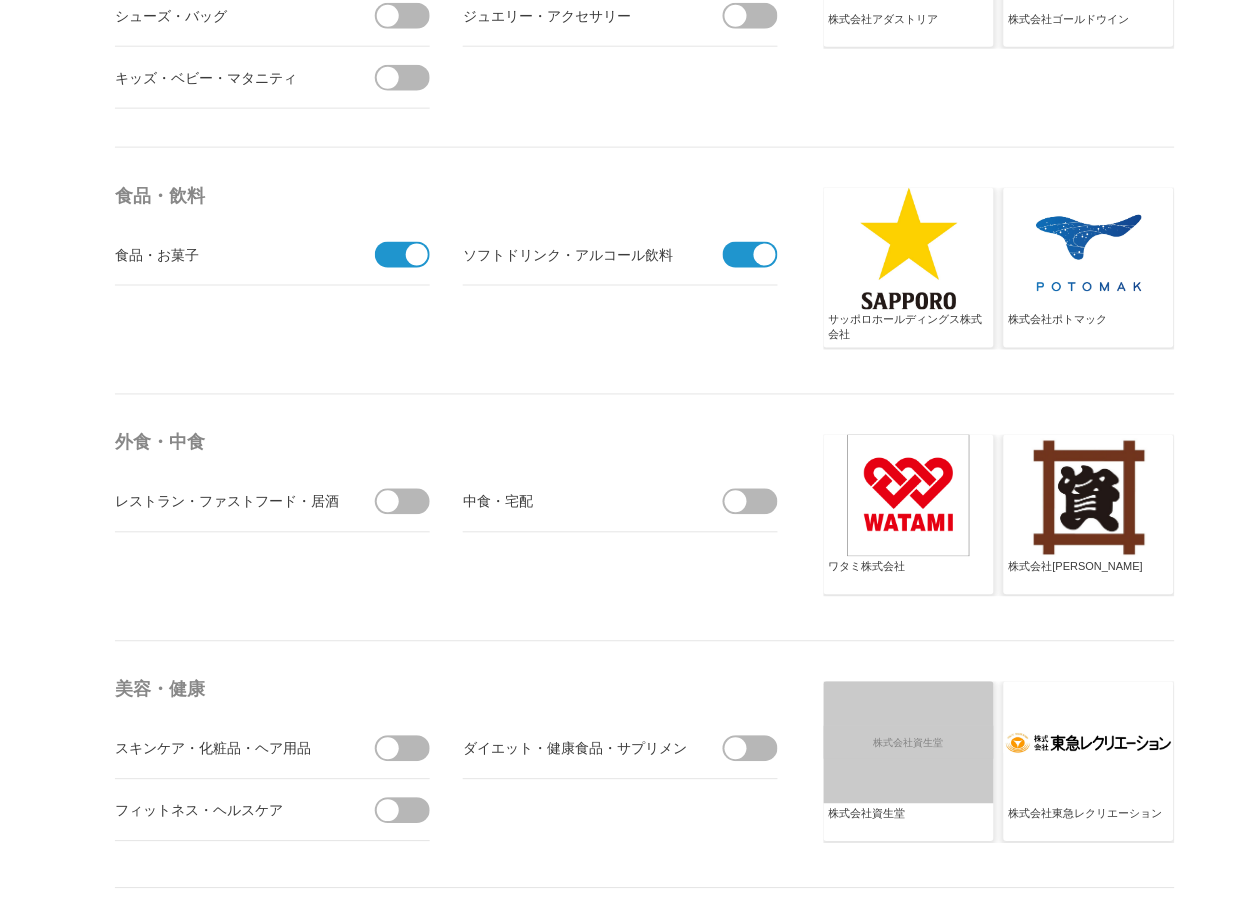 click at bounding box center [409, 502] 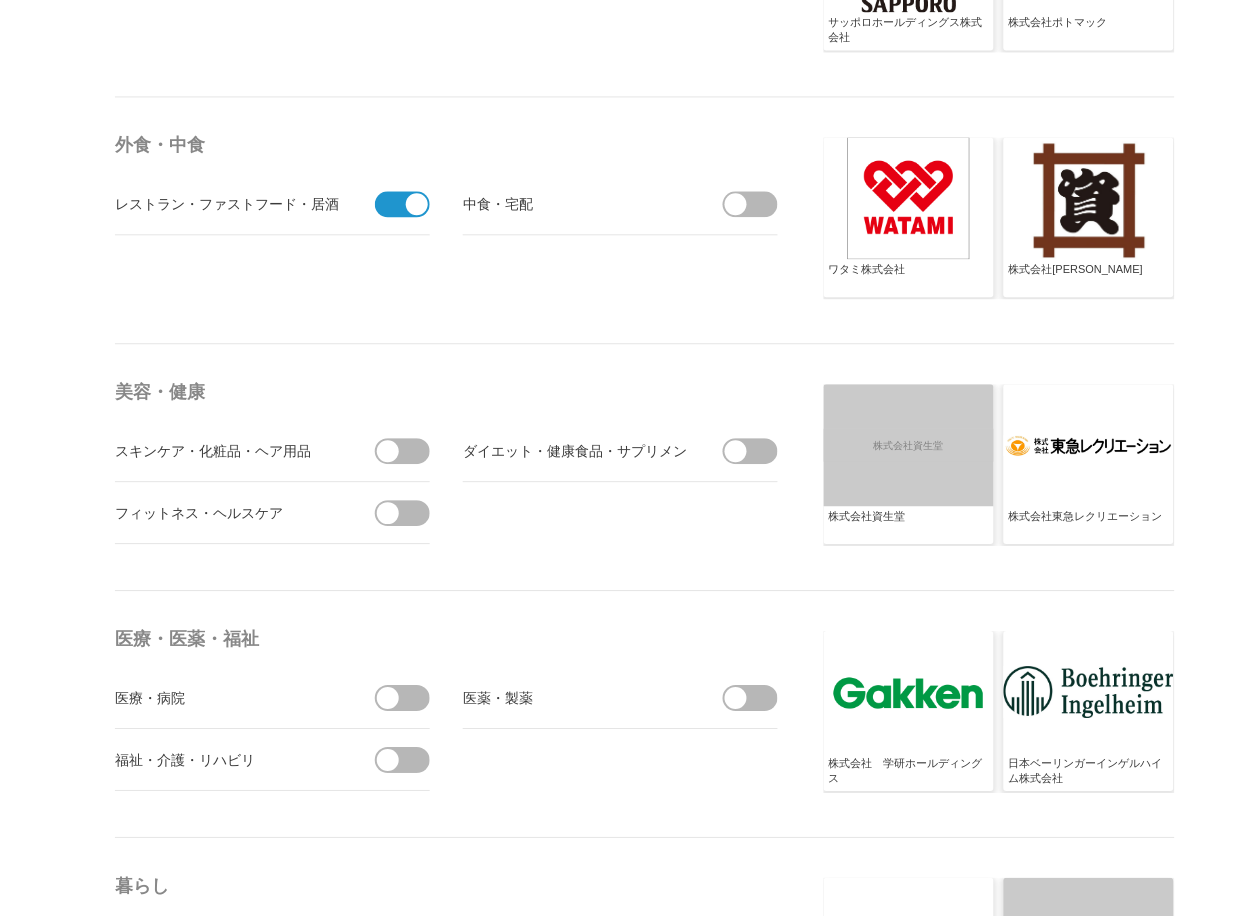 scroll, scrollTop: 3666, scrollLeft: 0, axis: vertical 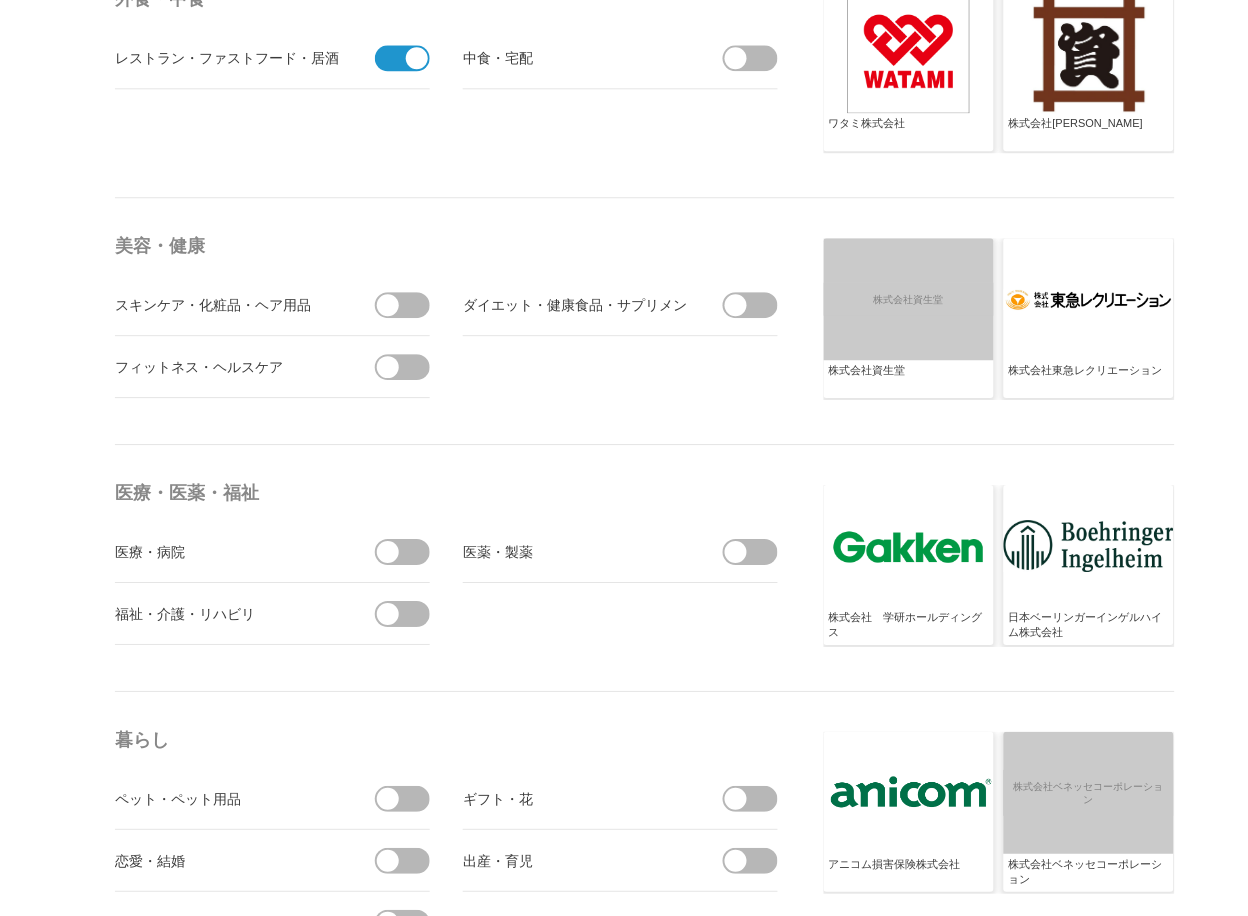 click at bounding box center (409, 552) 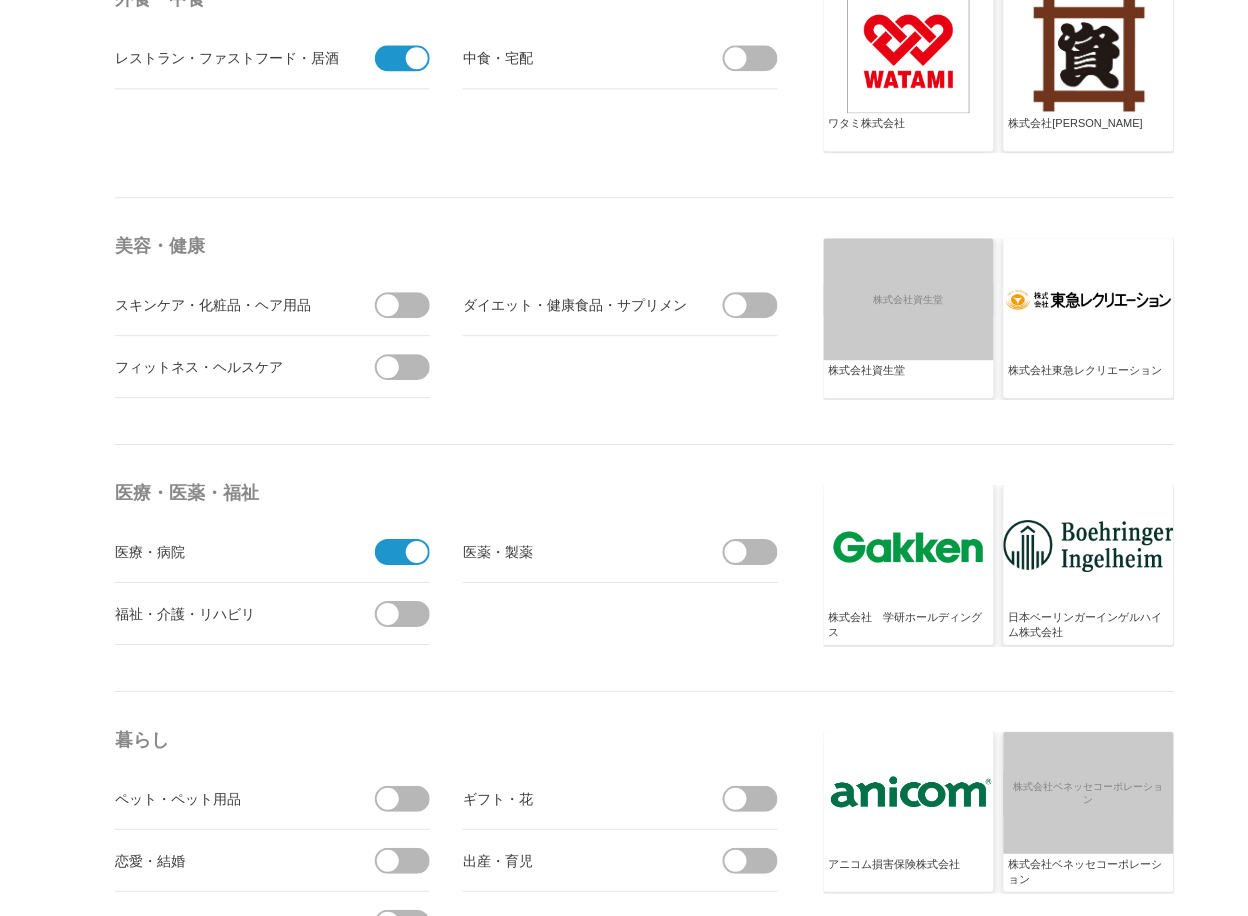 click at bounding box center (409, 614) 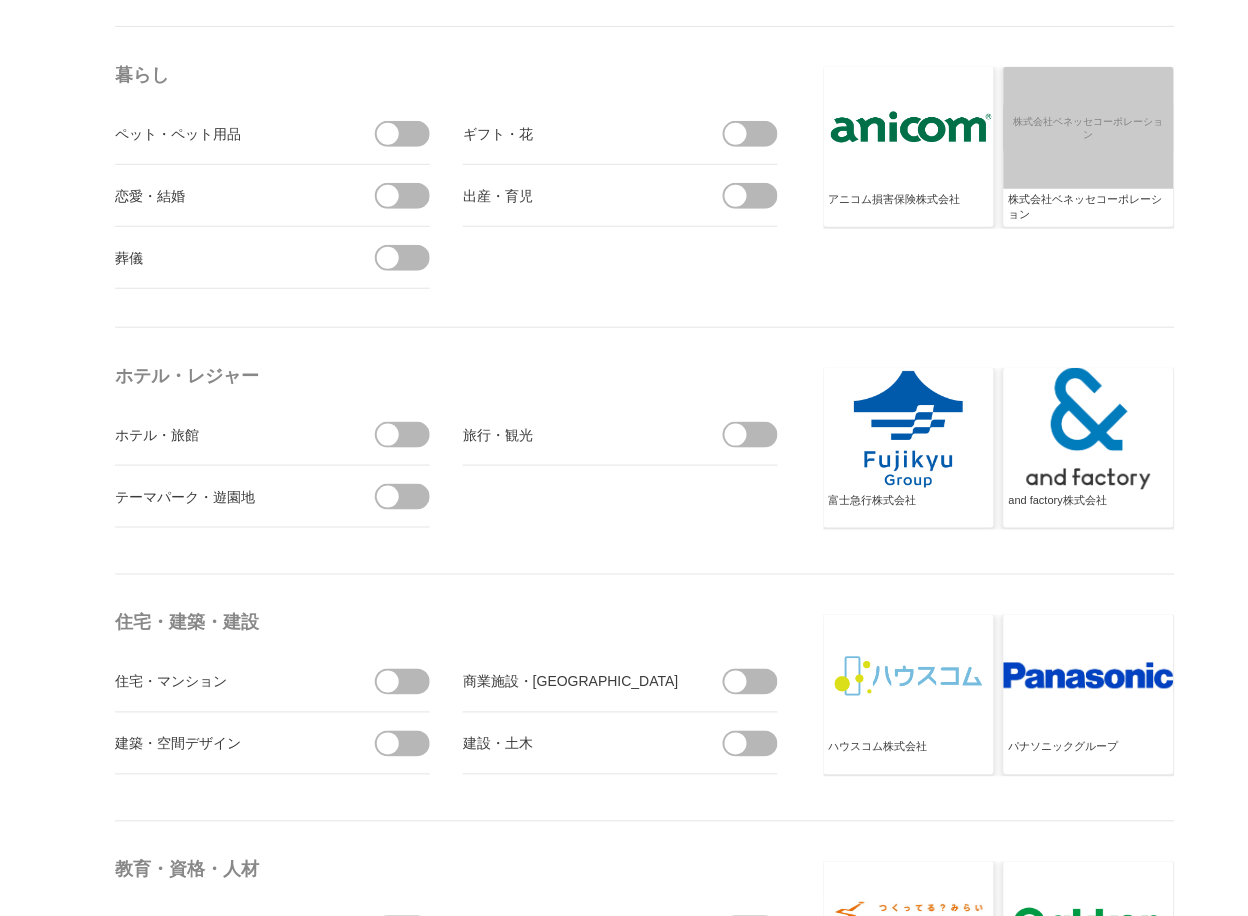 scroll, scrollTop: 4333, scrollLeft: 0, axis: vertical 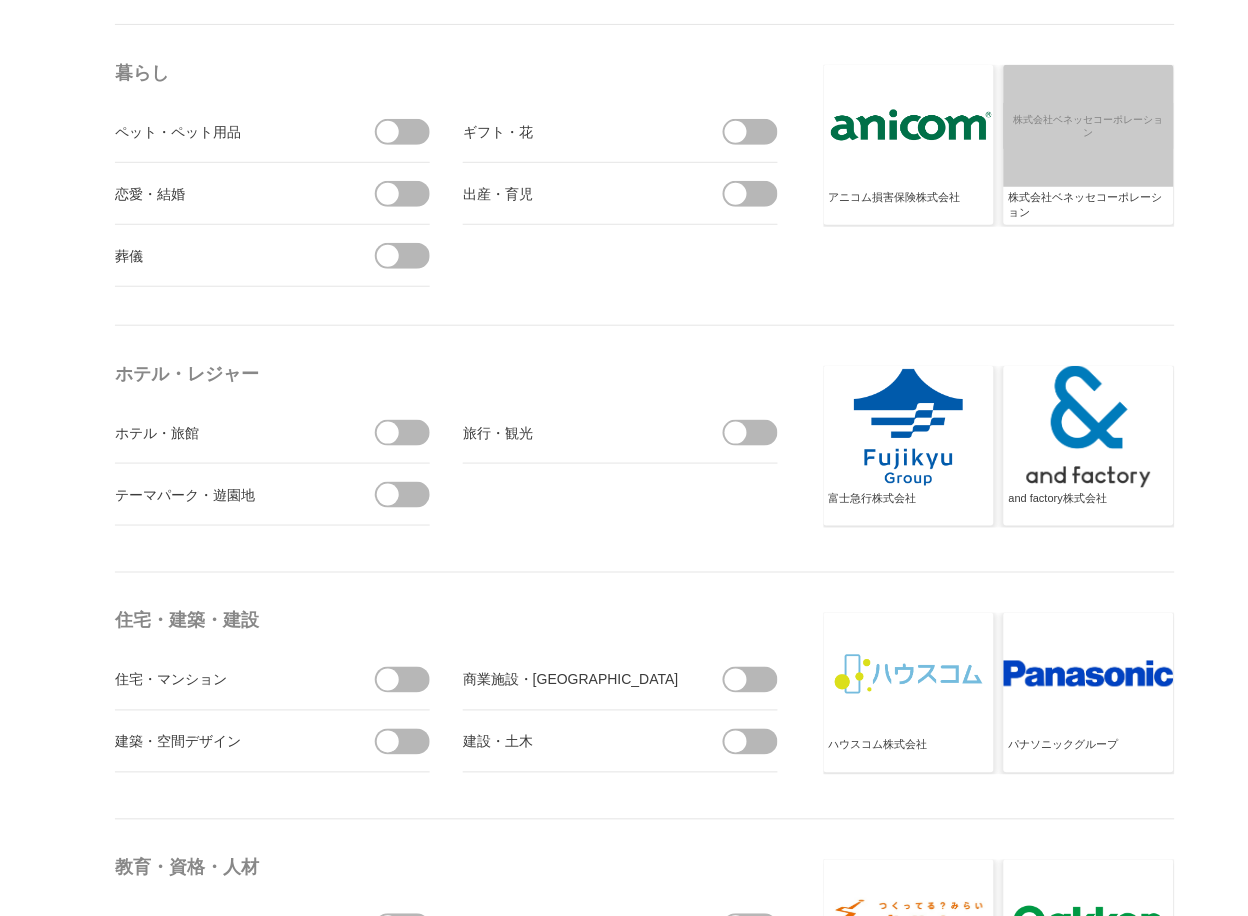 click at bounding box center (409, 433) 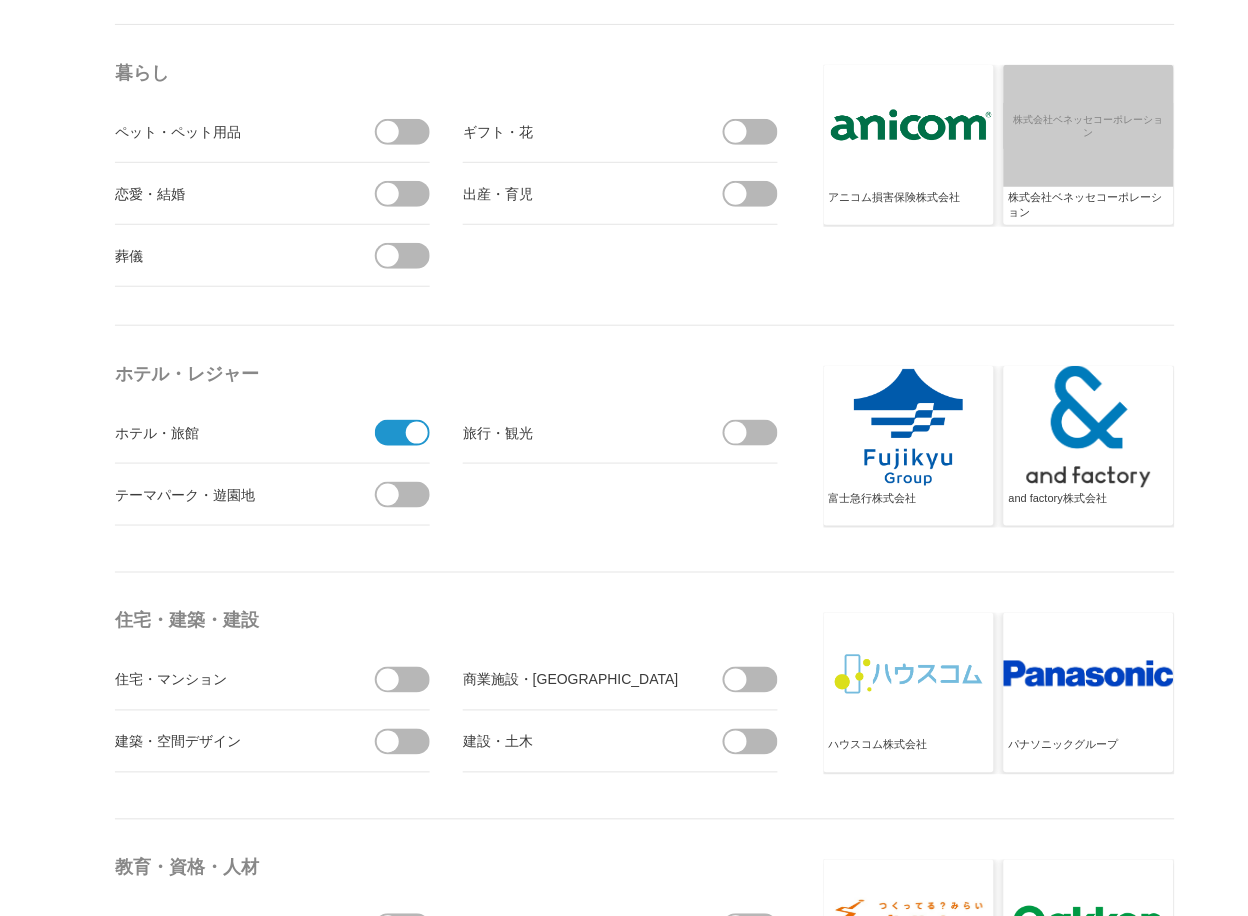 click at bounding box center [736, 680] 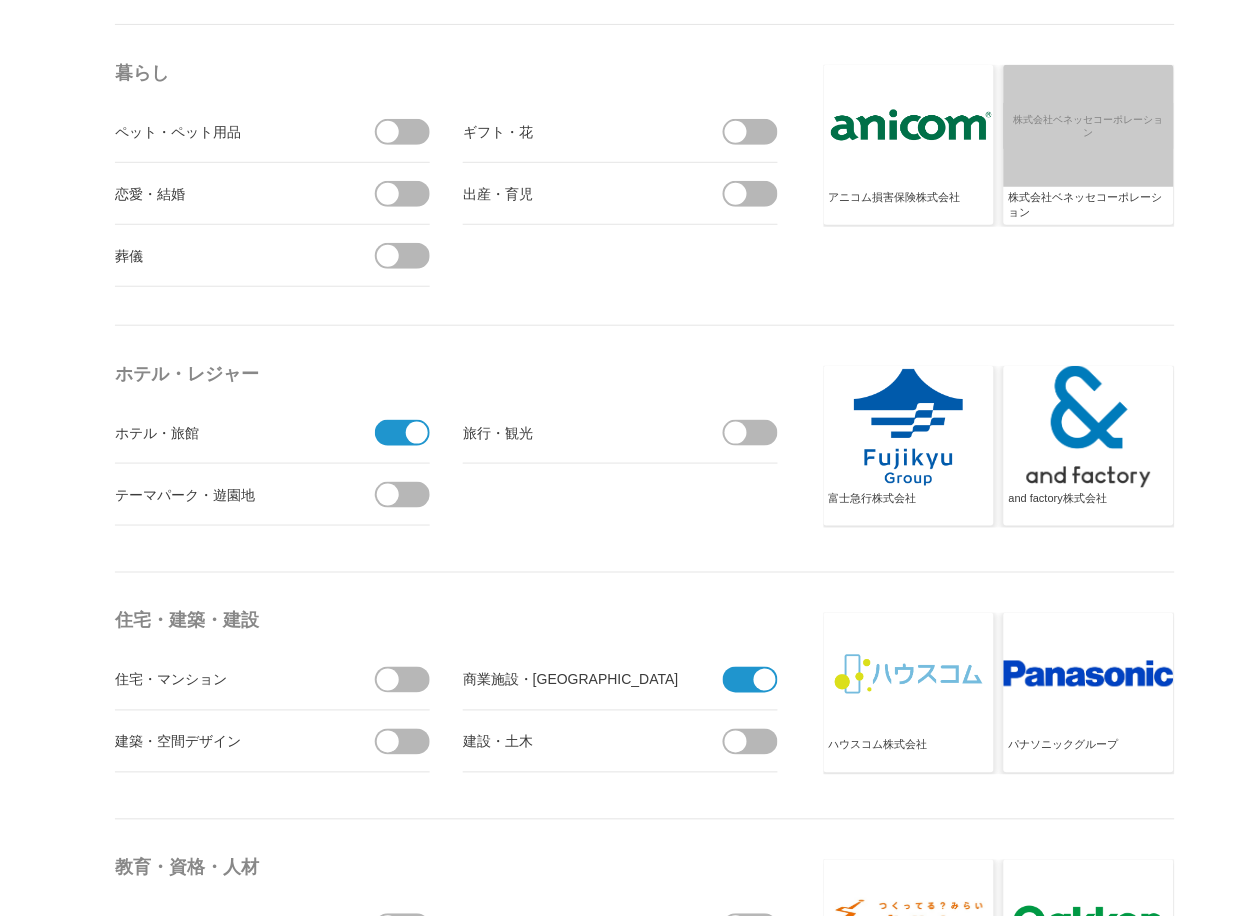 click at bounding box center [409, 742] 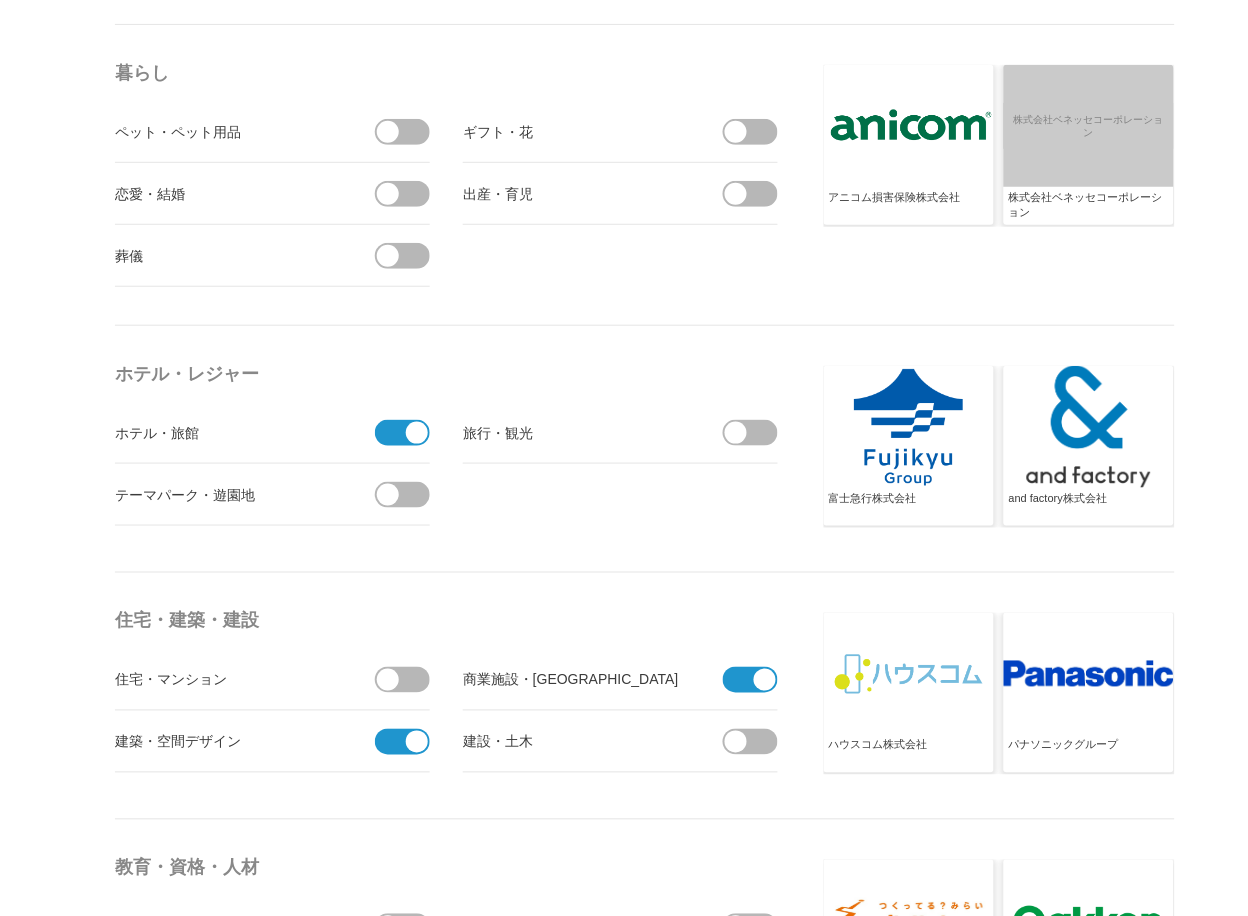 click at bounding box center (736, 742) 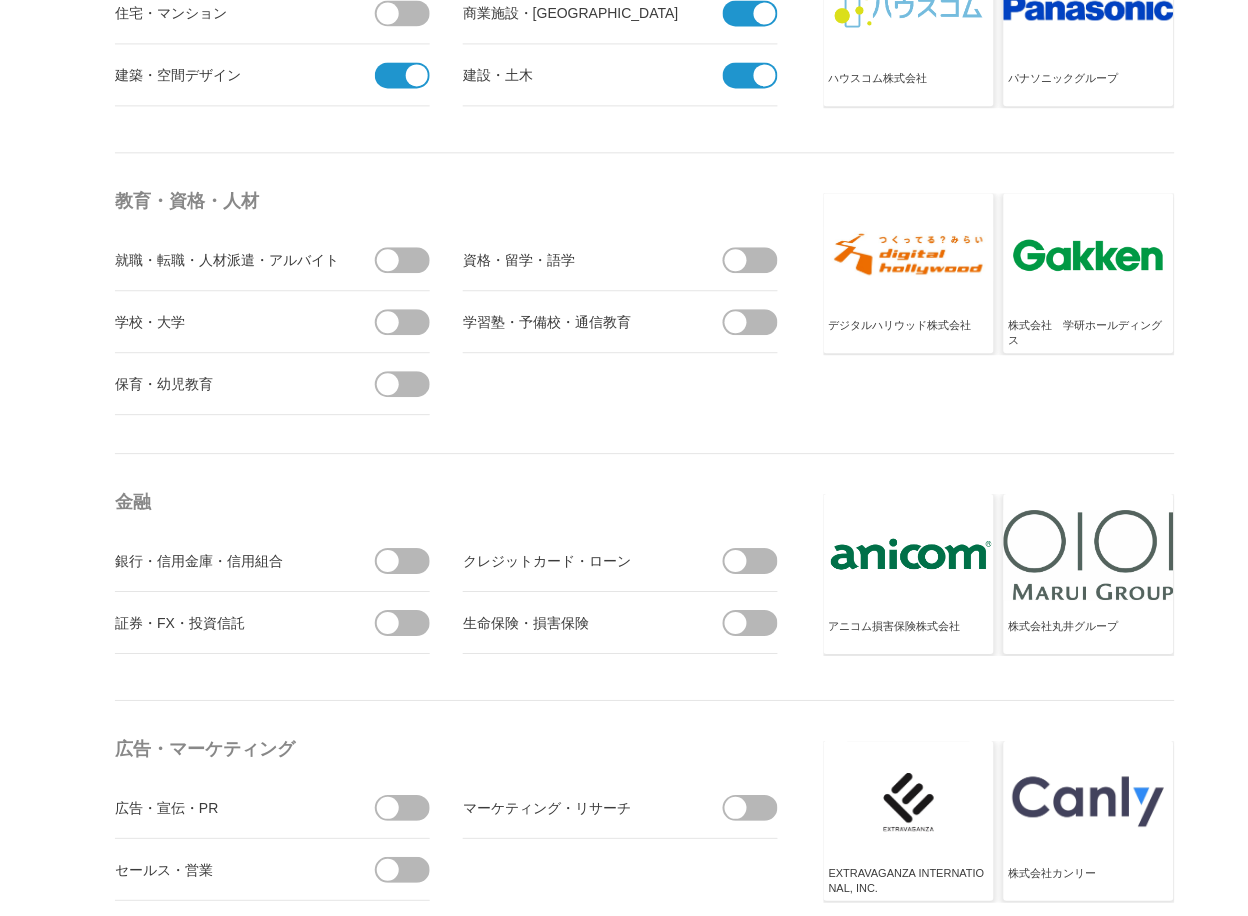 scroll, scrollTop: 5111, scrollLeft: 0, axis: vertical 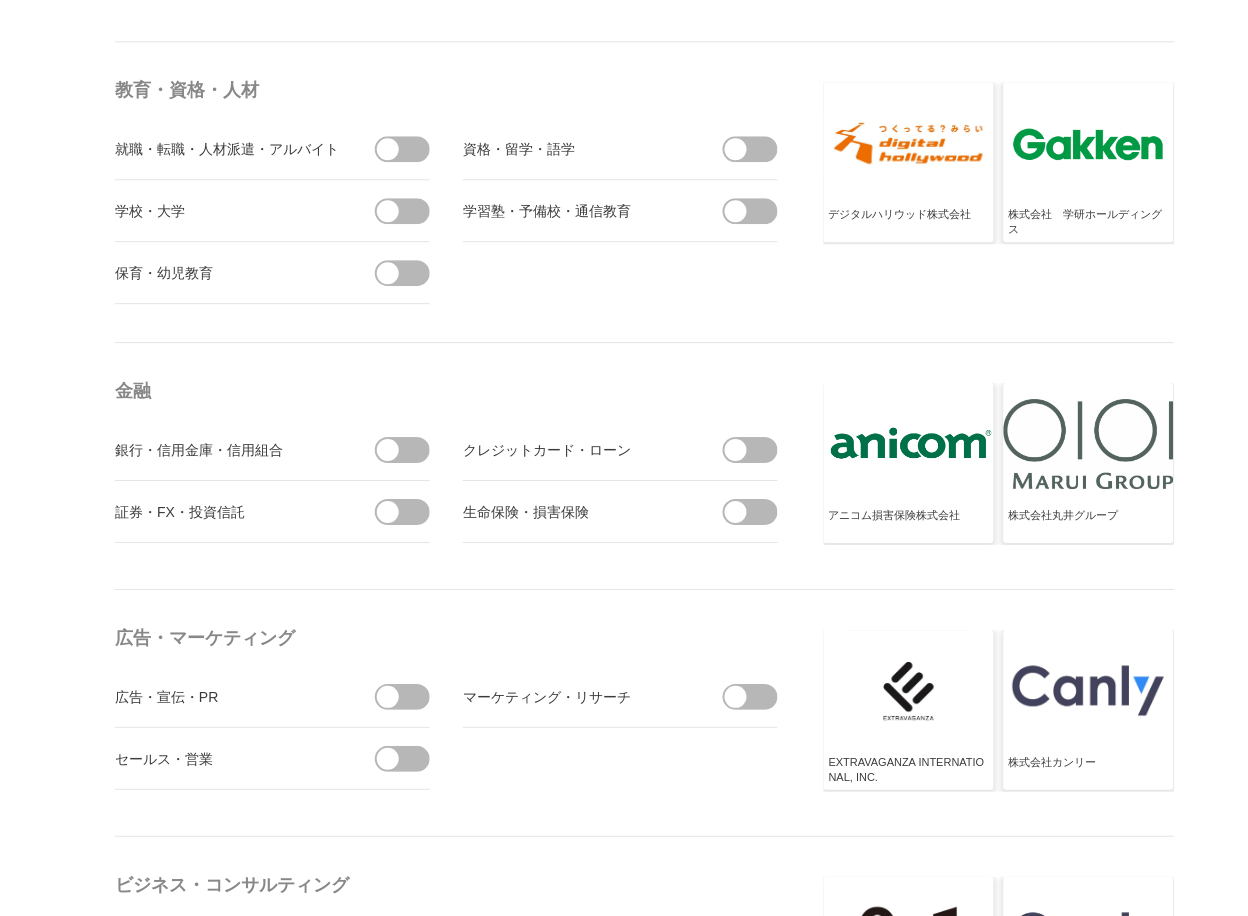 click at bounding box center [757, 697] 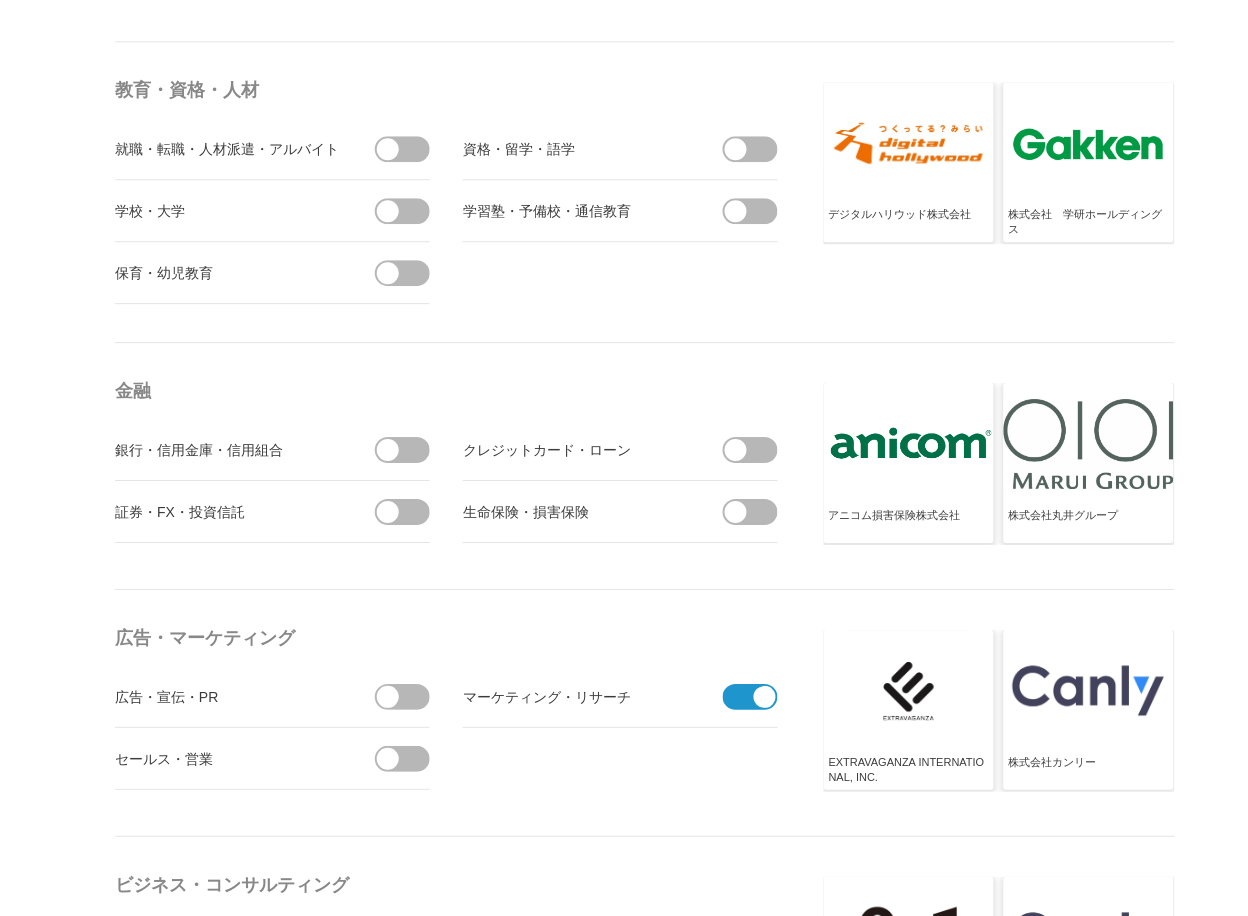 click at bounding box center [388, 697] 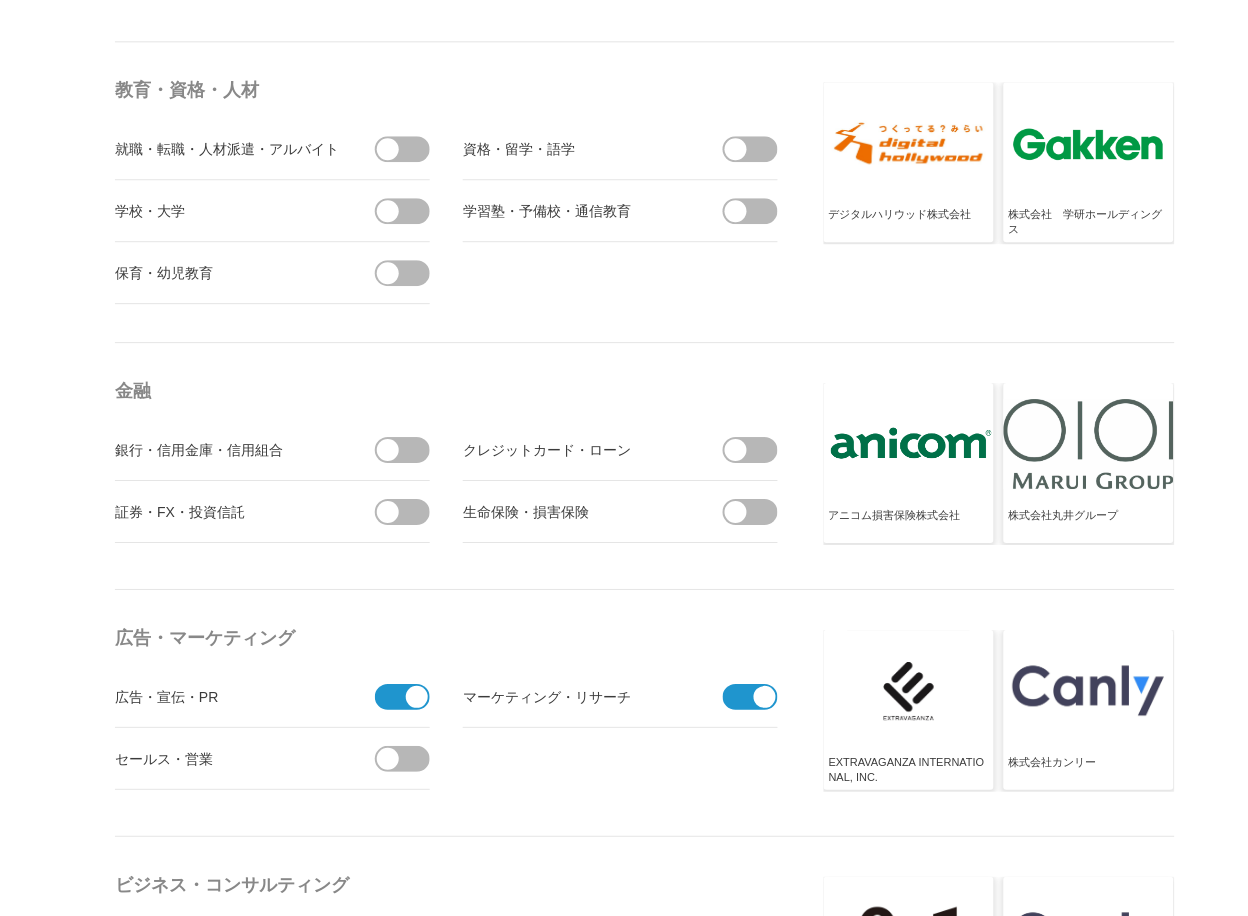 click at bounding box center [409, 759] 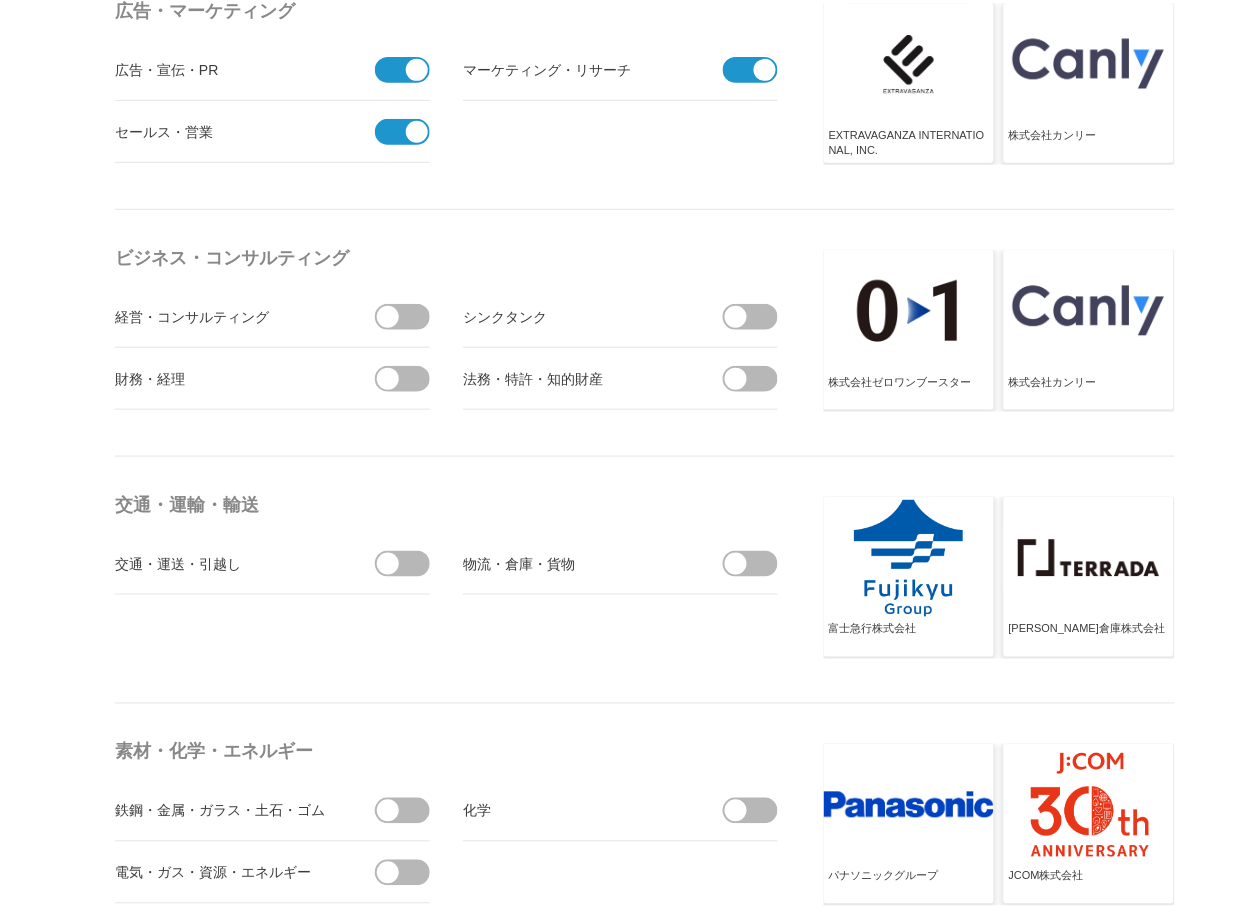 scroll, scrollTop: 5777, scrollLeft: 0, axis: vertical 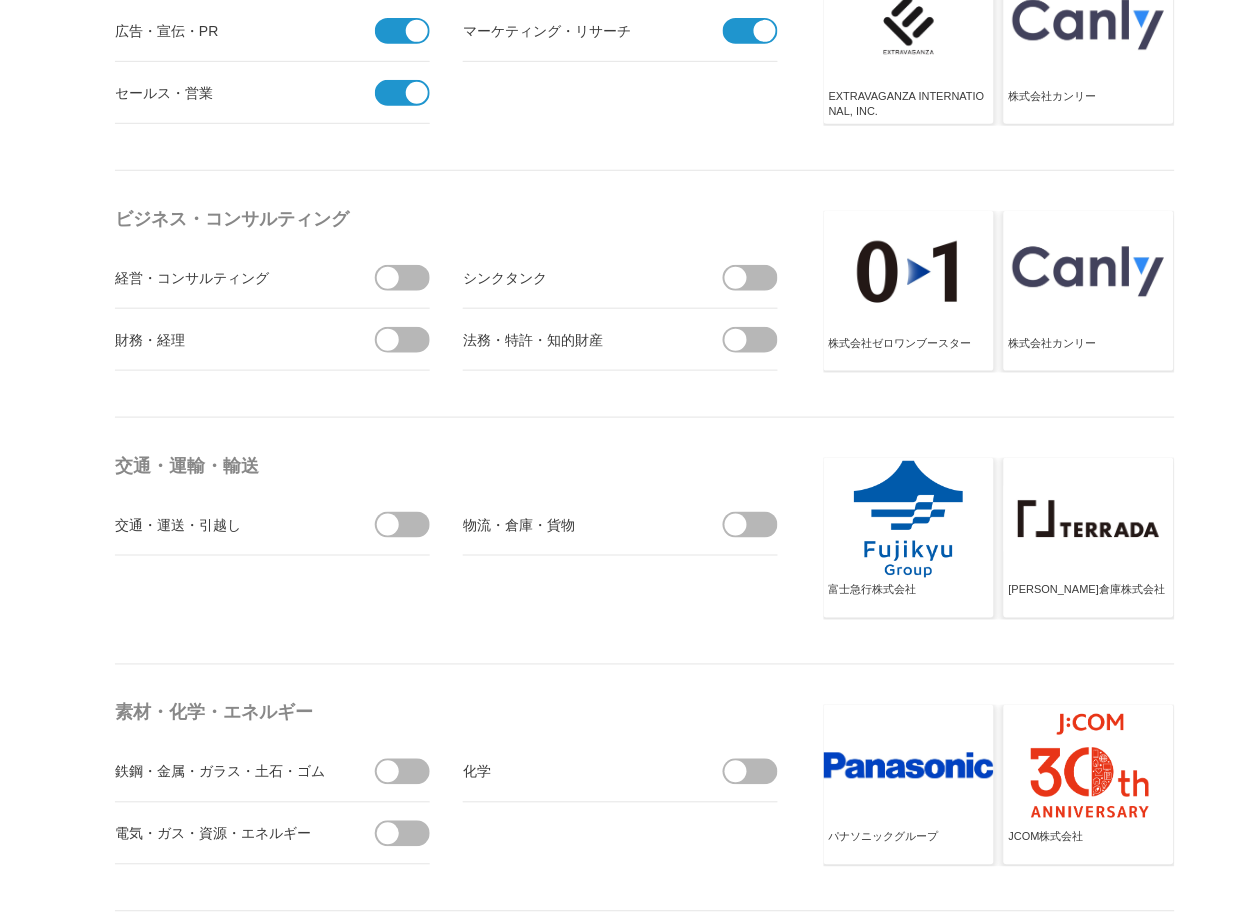 click at bounding box center [757, 525] 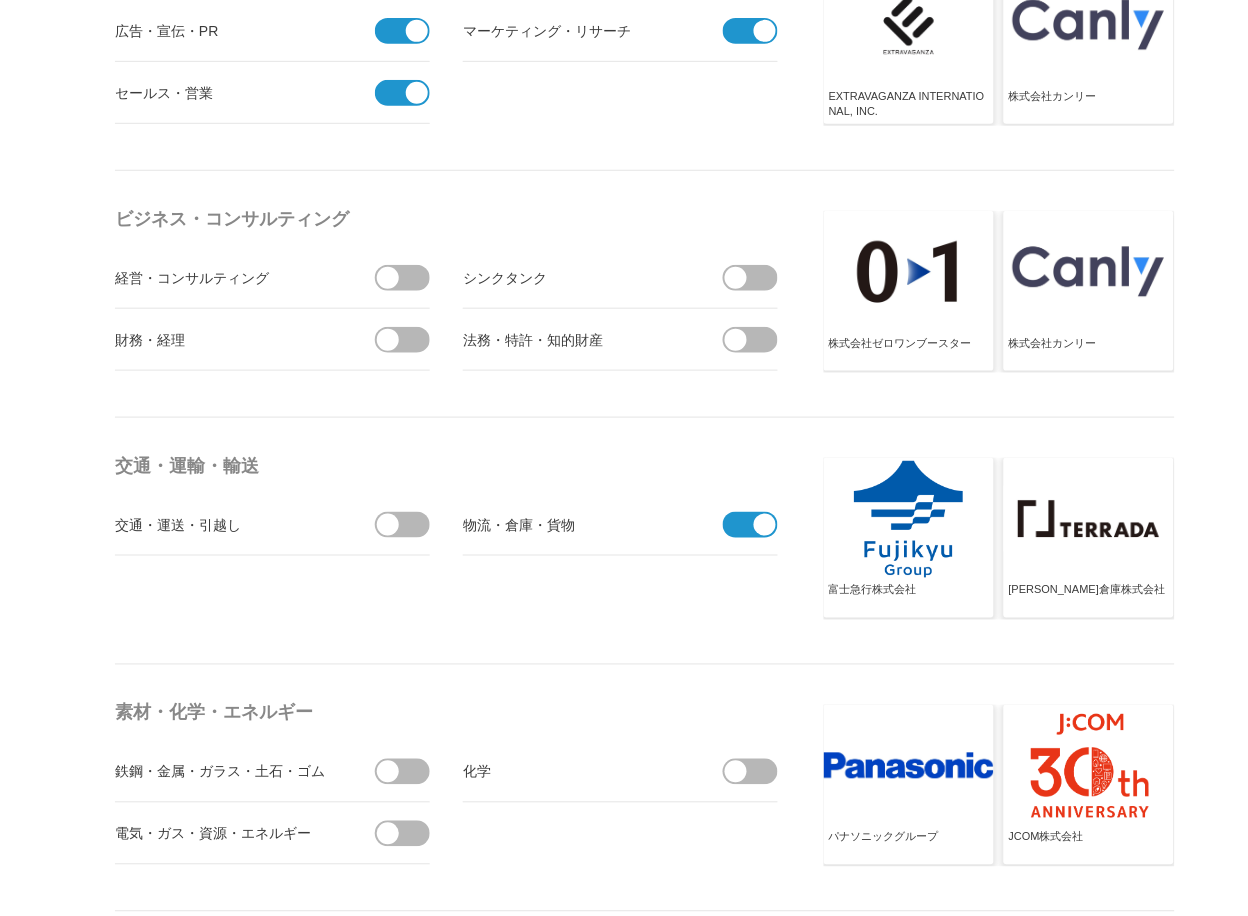 click on "交通・運送・引越し" at bounding box center (272, 525) 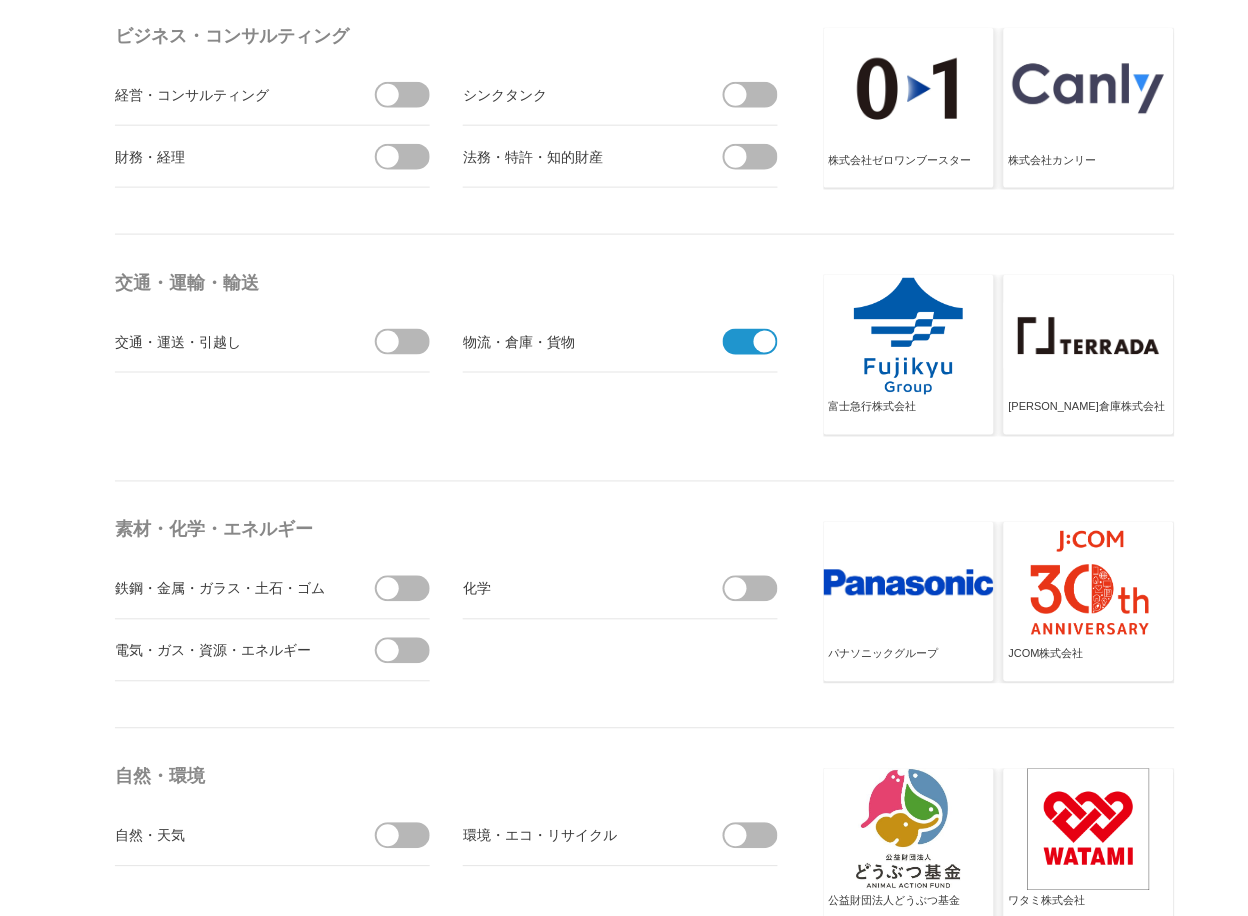 scroll, scrollTop: 6000, scrollLeft: 0, axis: vertical 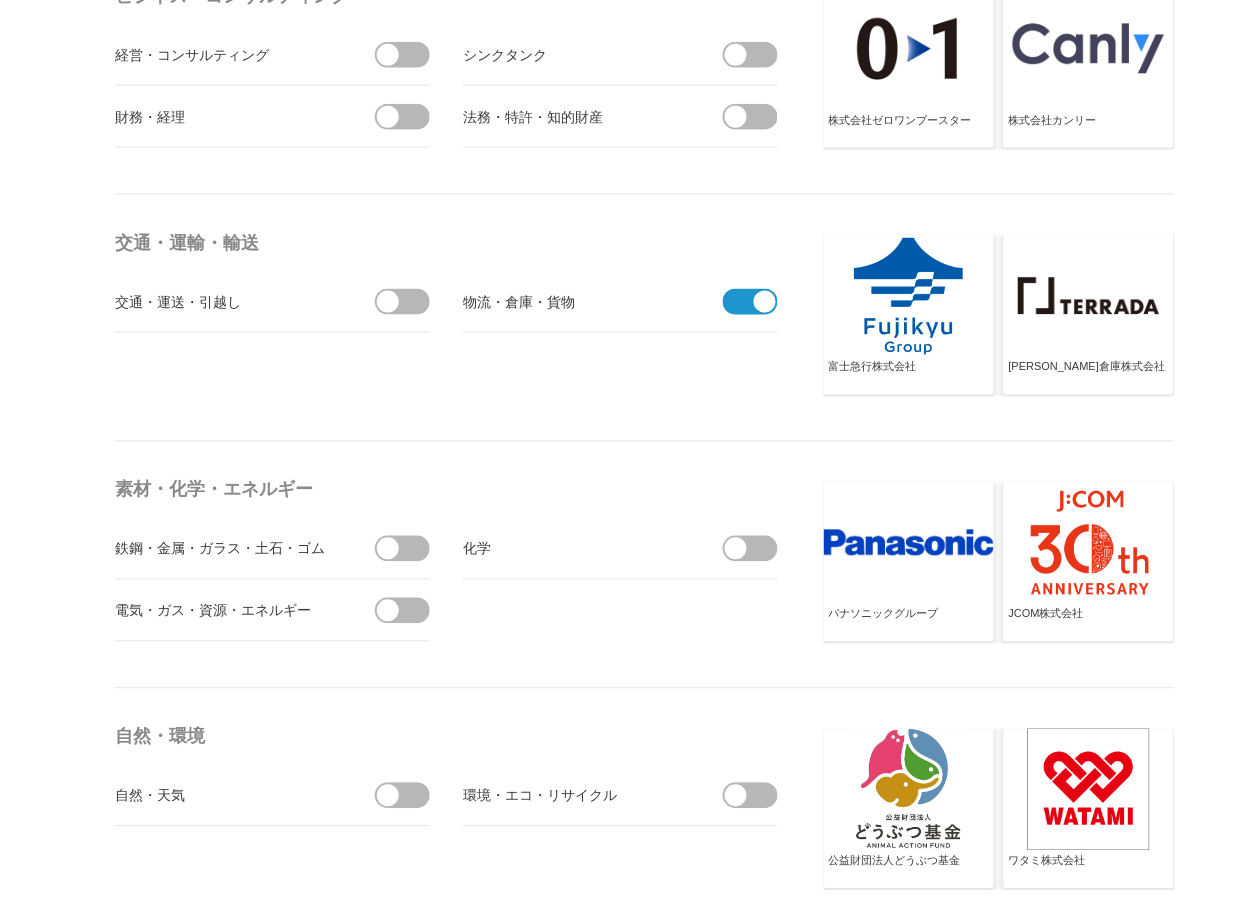click at bounding box center [409, 549] 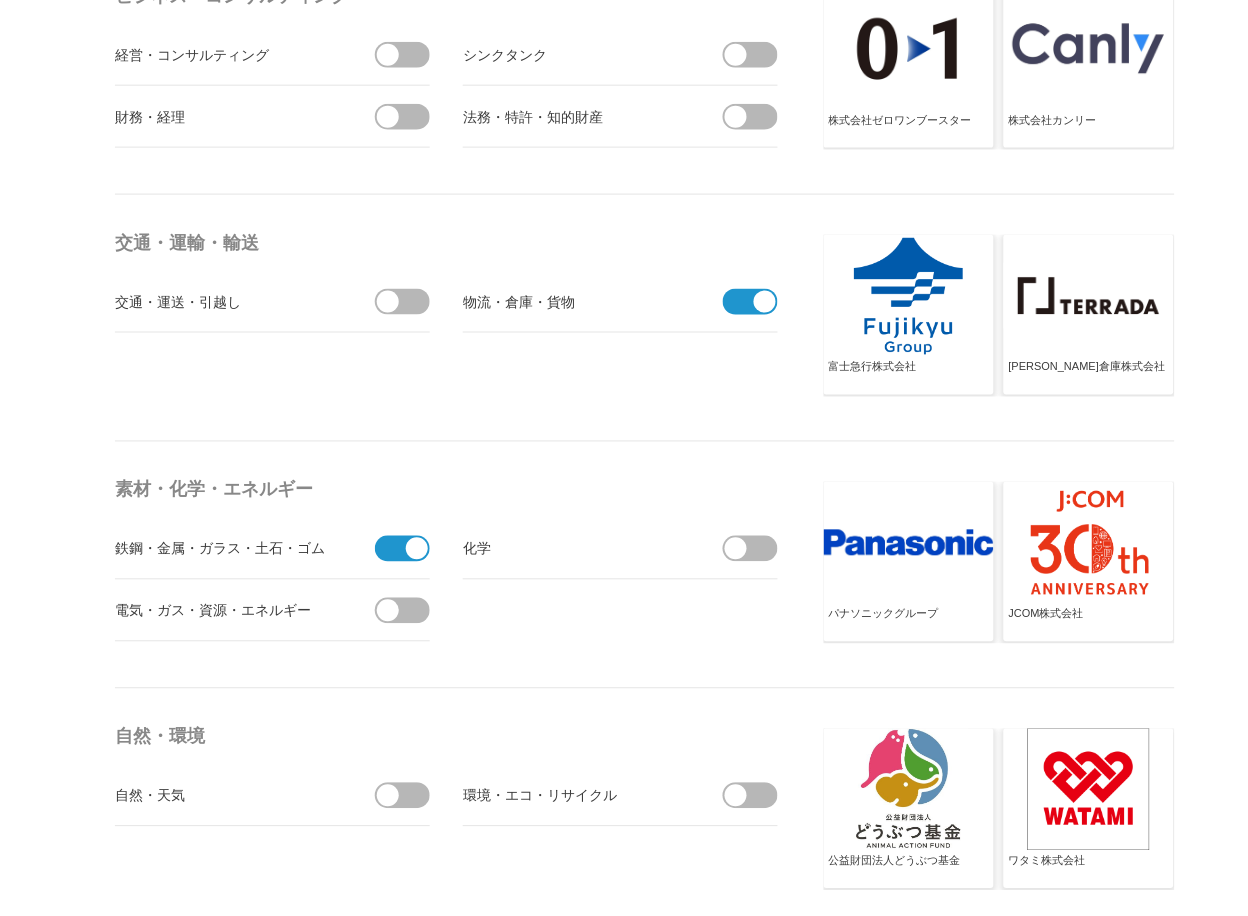 click at bounding box center [409, 611] 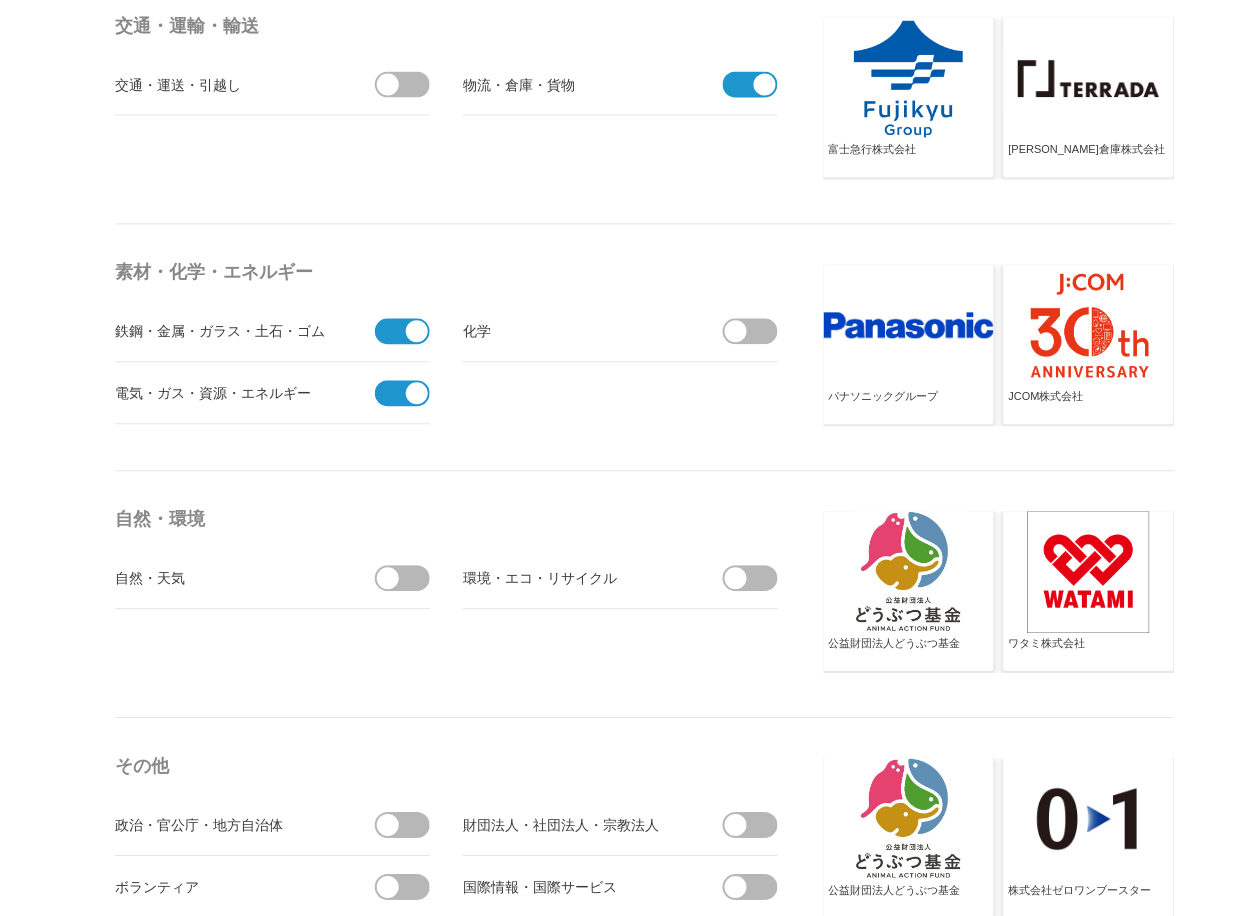 scroll, scrollTop: 6222, scrollLeft: 0, axis: vertical 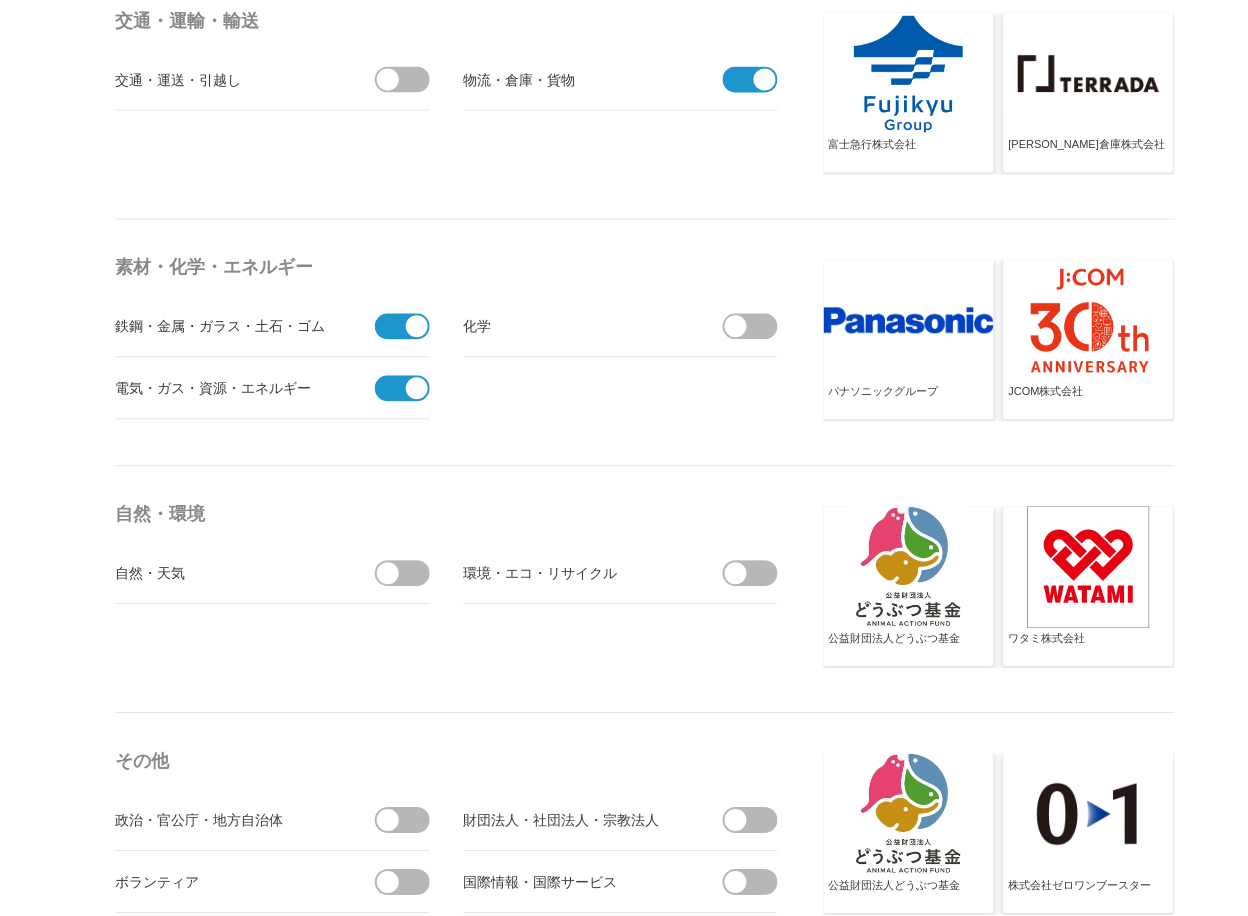 click at bounding box center [409, 574] 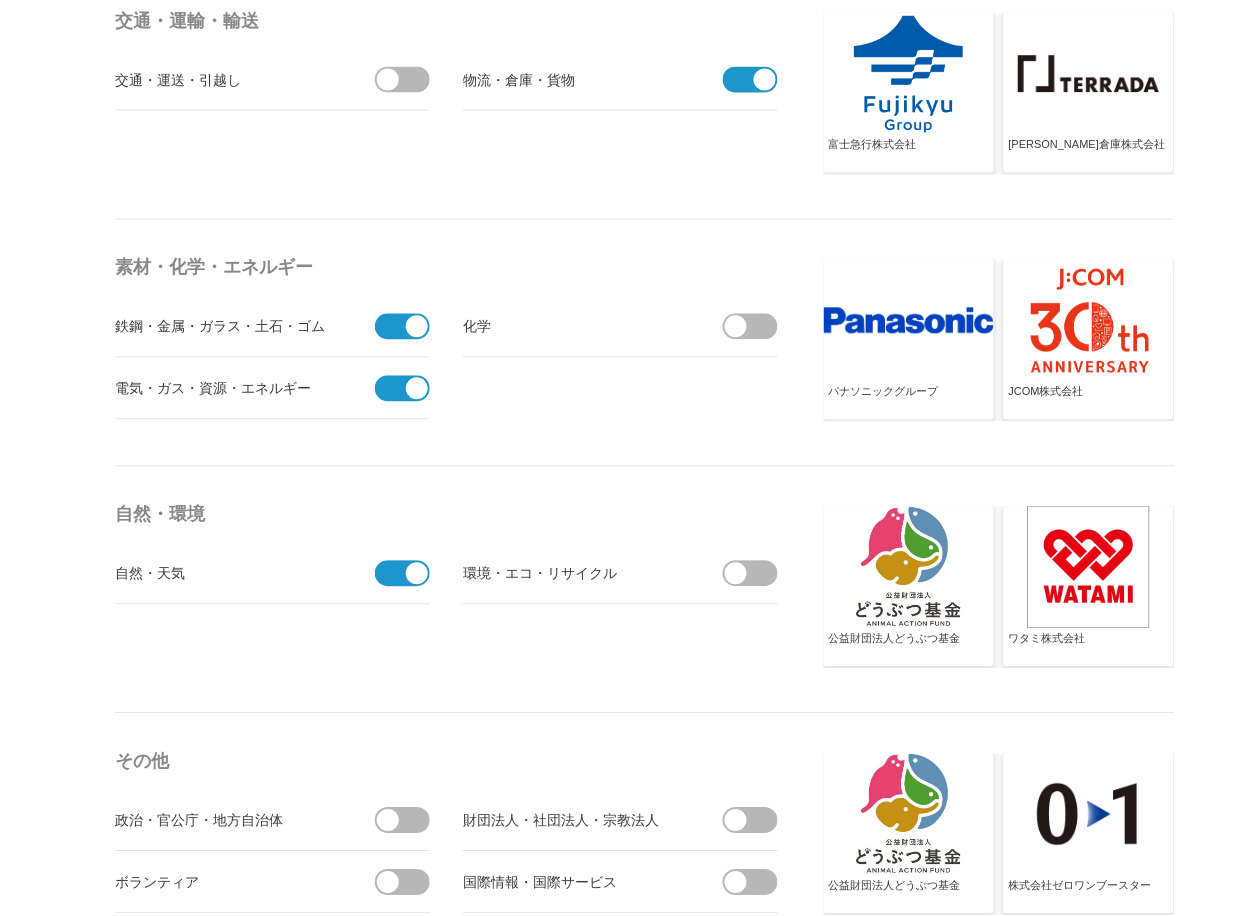 click at bounding box center (736, 574) 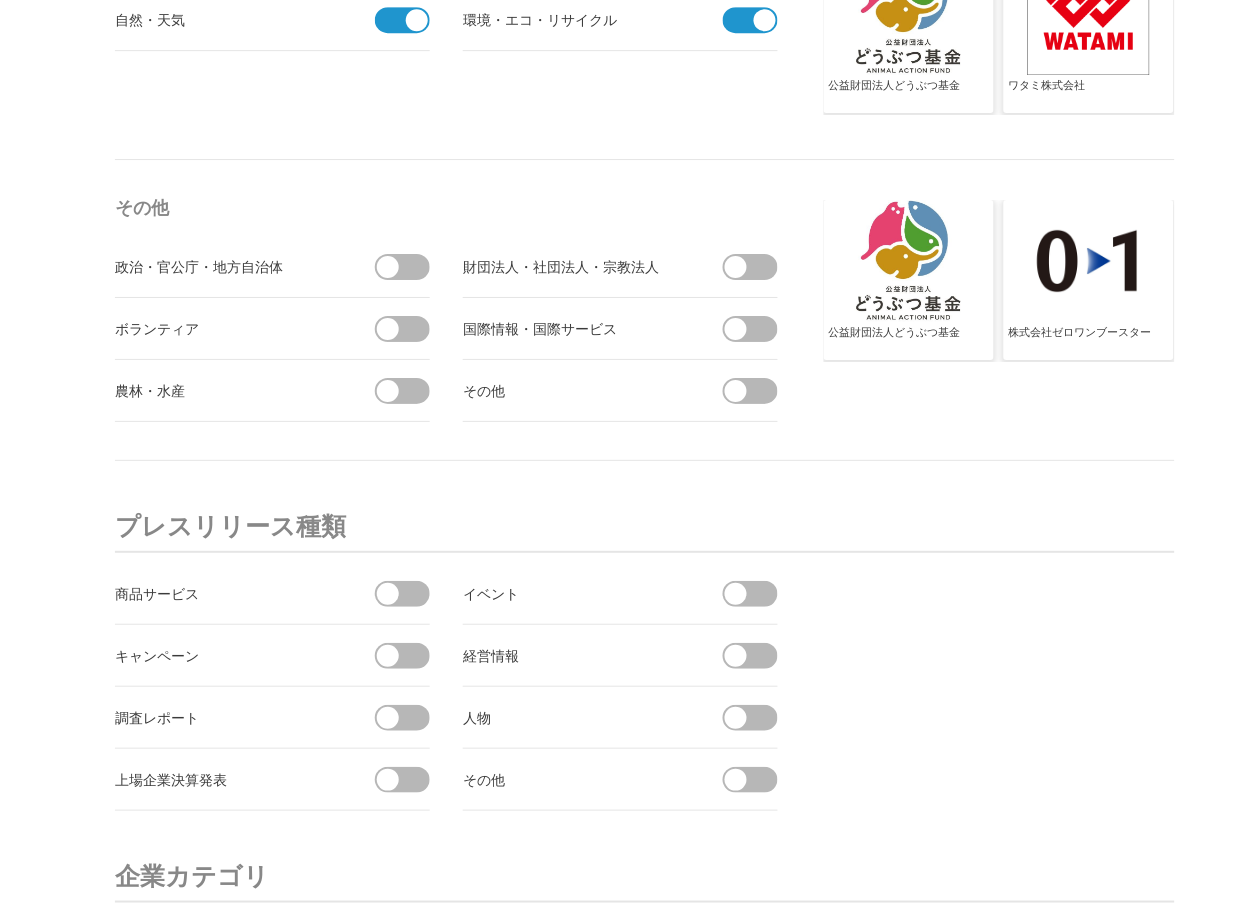 scroll, scrollTop: 6777, scrollLeft: 0, axis: vertical 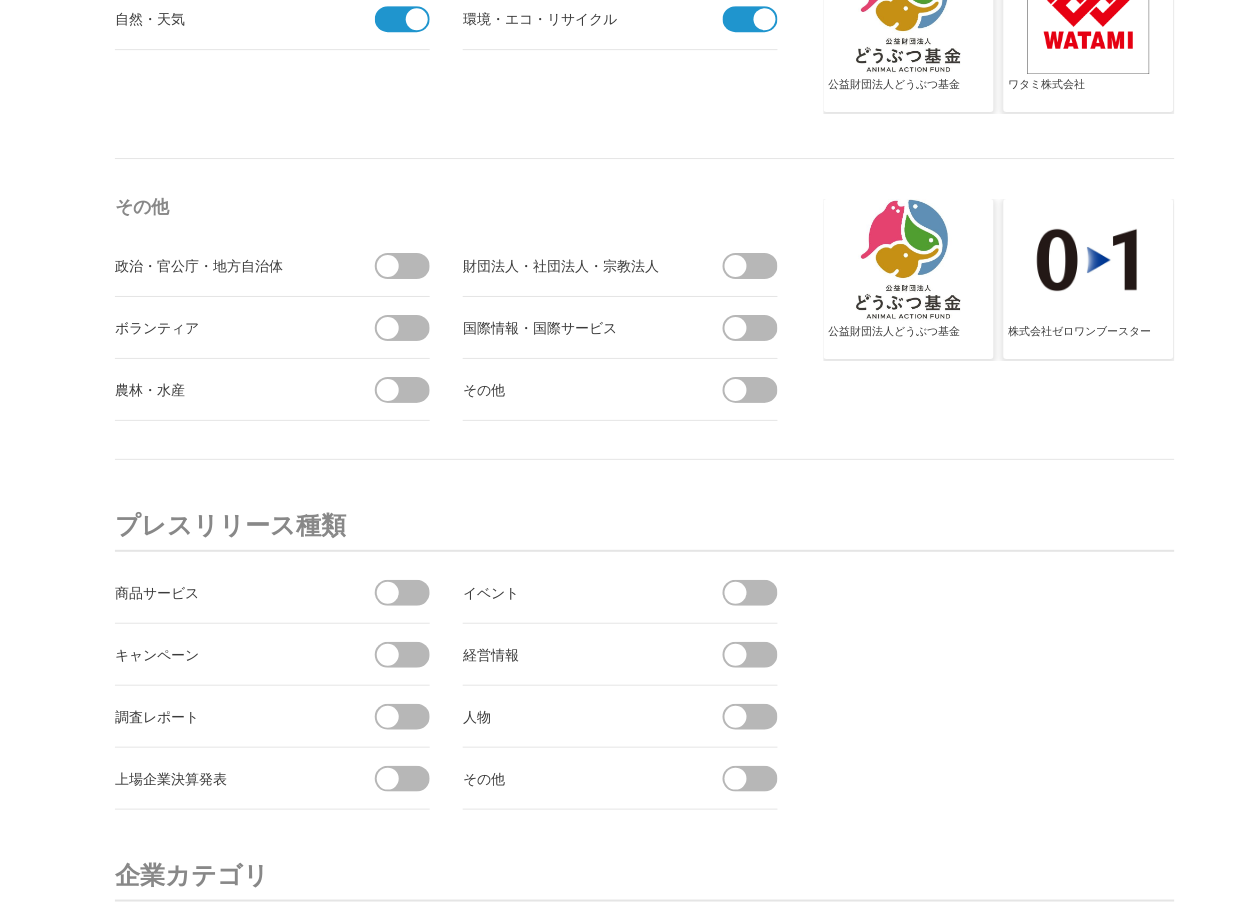 click at bounding box center (409, 328) 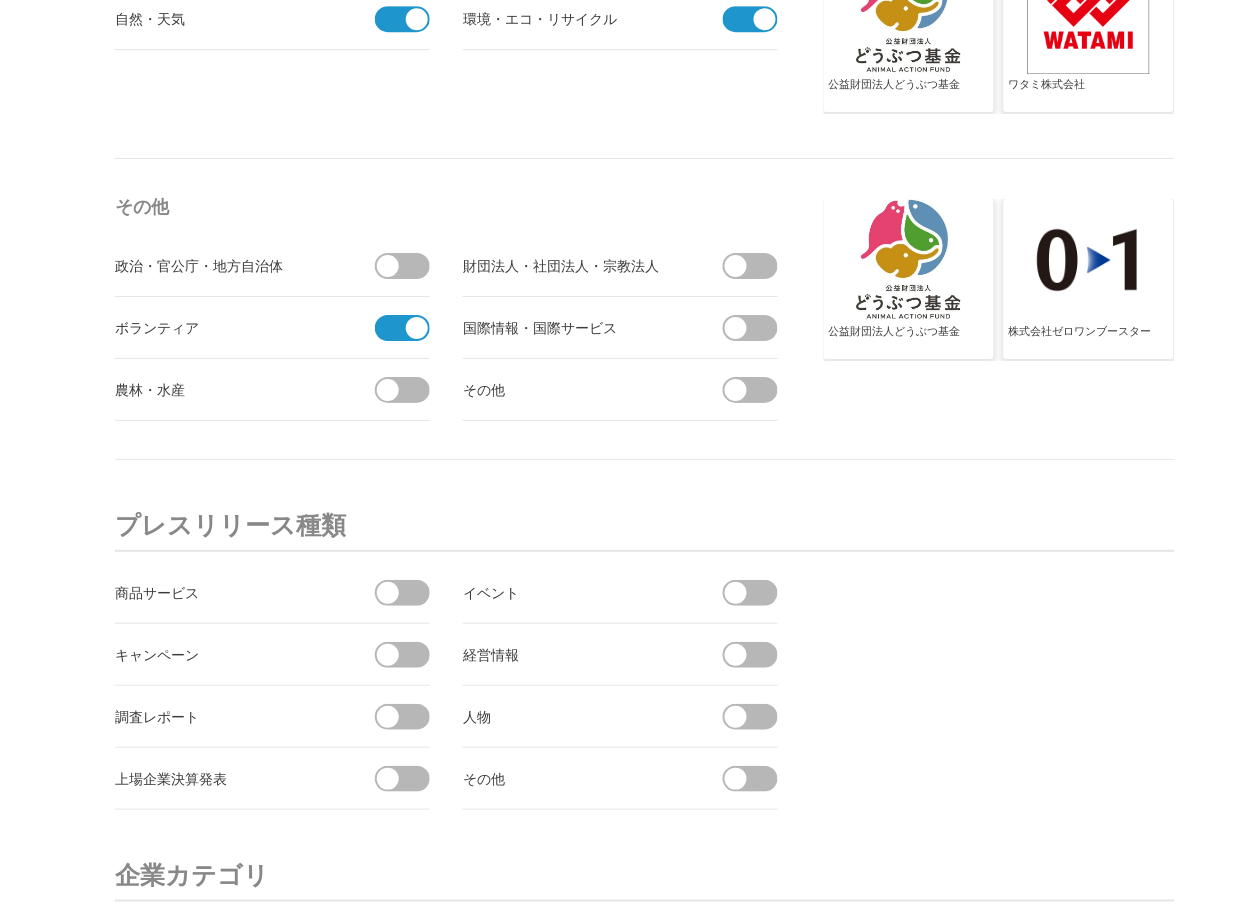 click at bounding box center [757, 266] 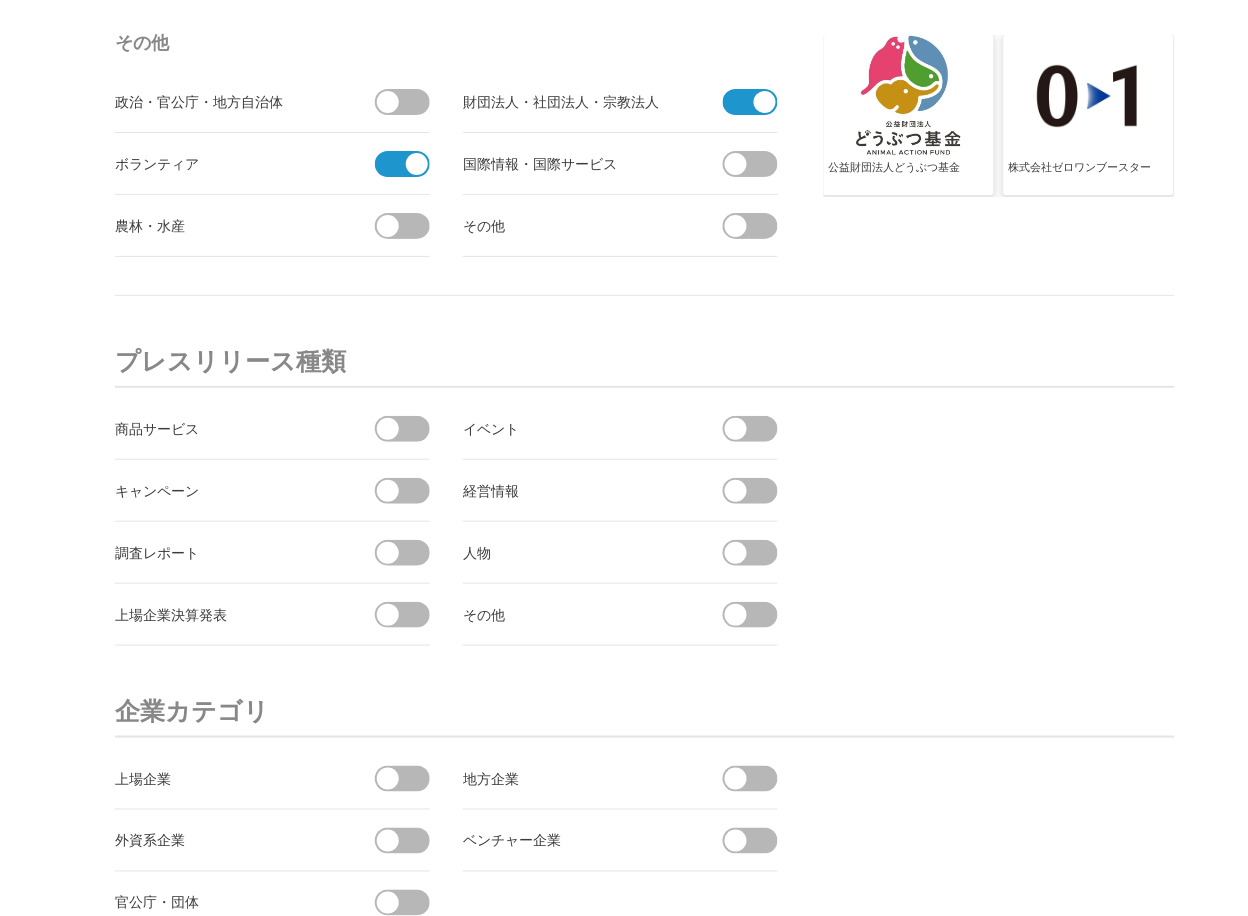scroll, scrollTop: 7000, scrollLeft: 0, axis: vertical 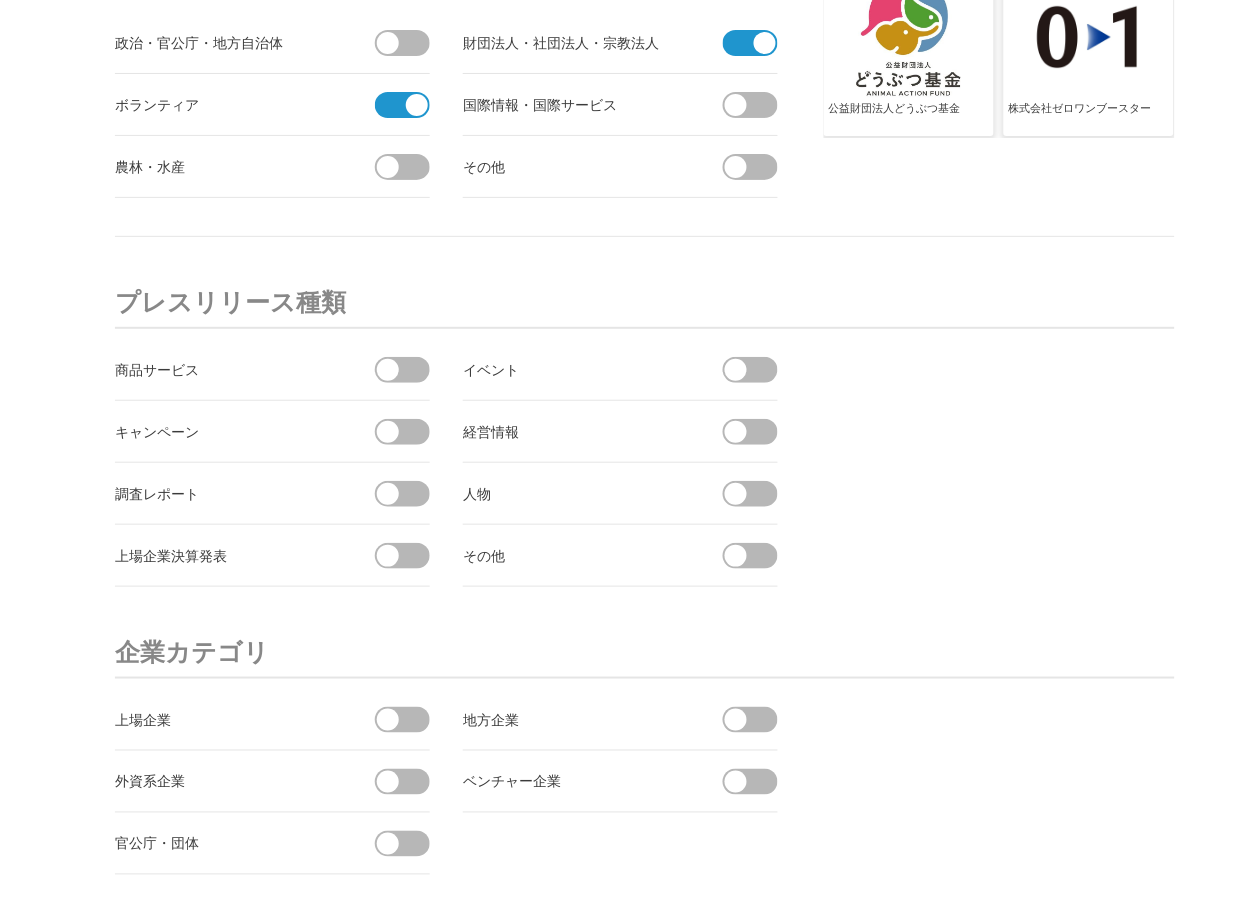 click at bounding box center [388, 370] 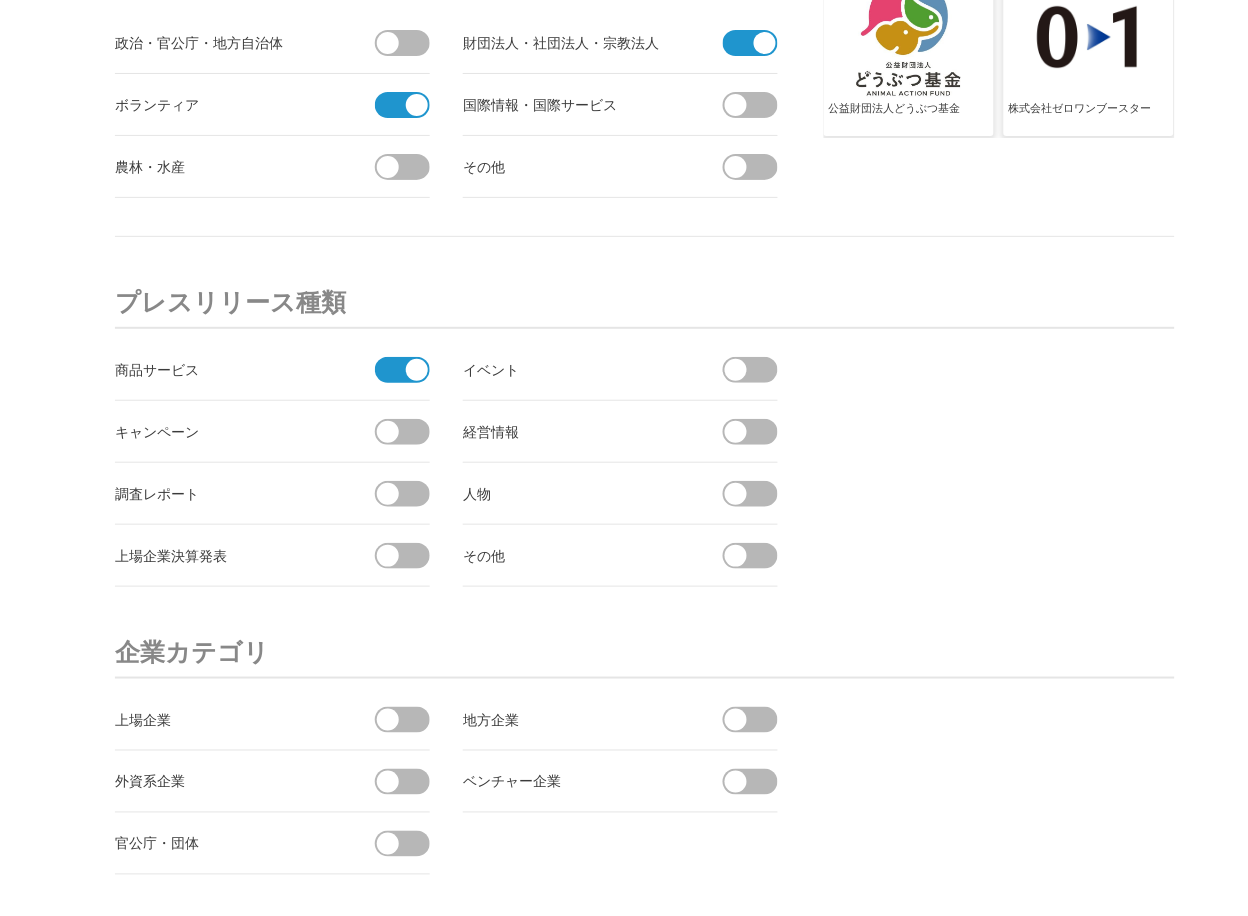 click at bounding box center [757, 370] 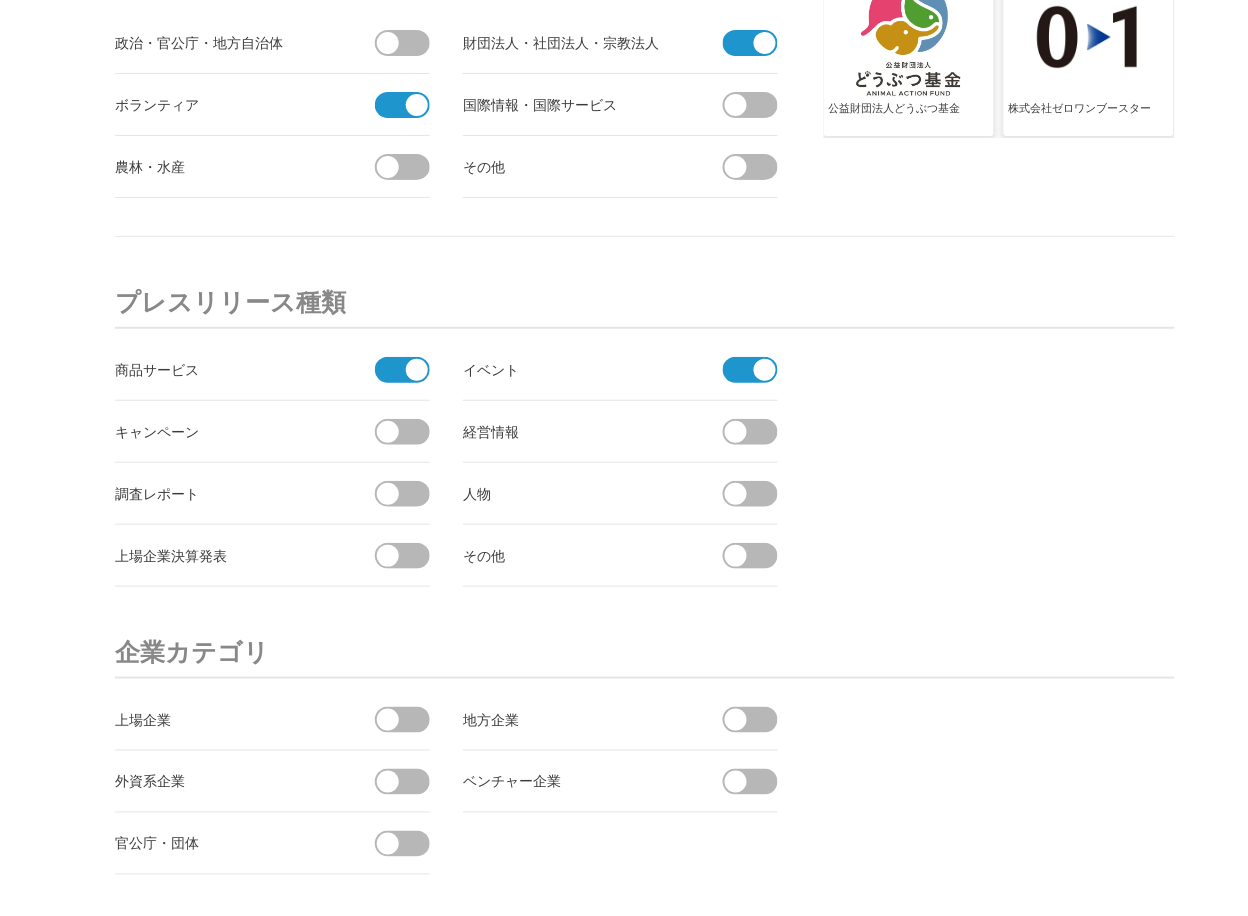 click at bounding box center (409, 494) 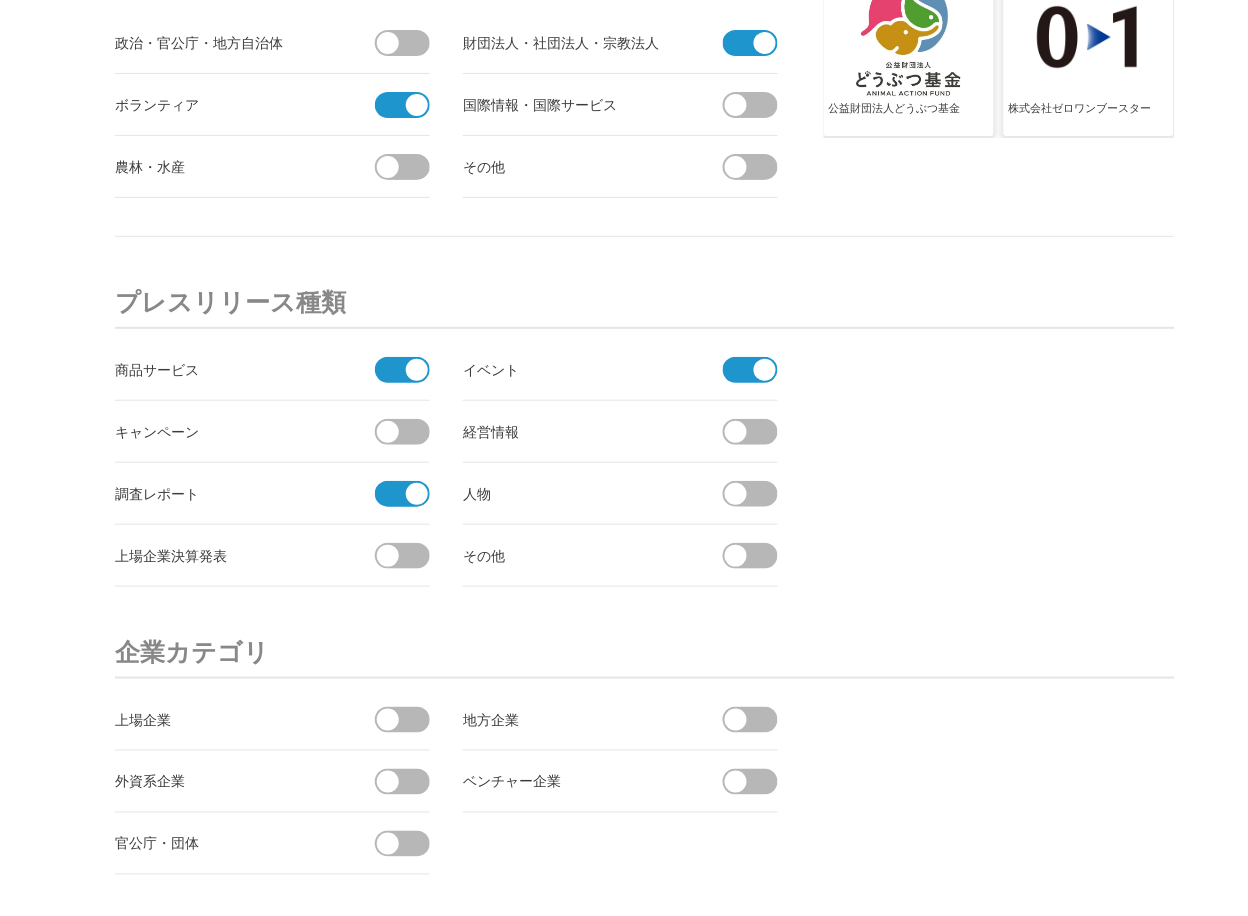 click at bounding box center (736, 432) 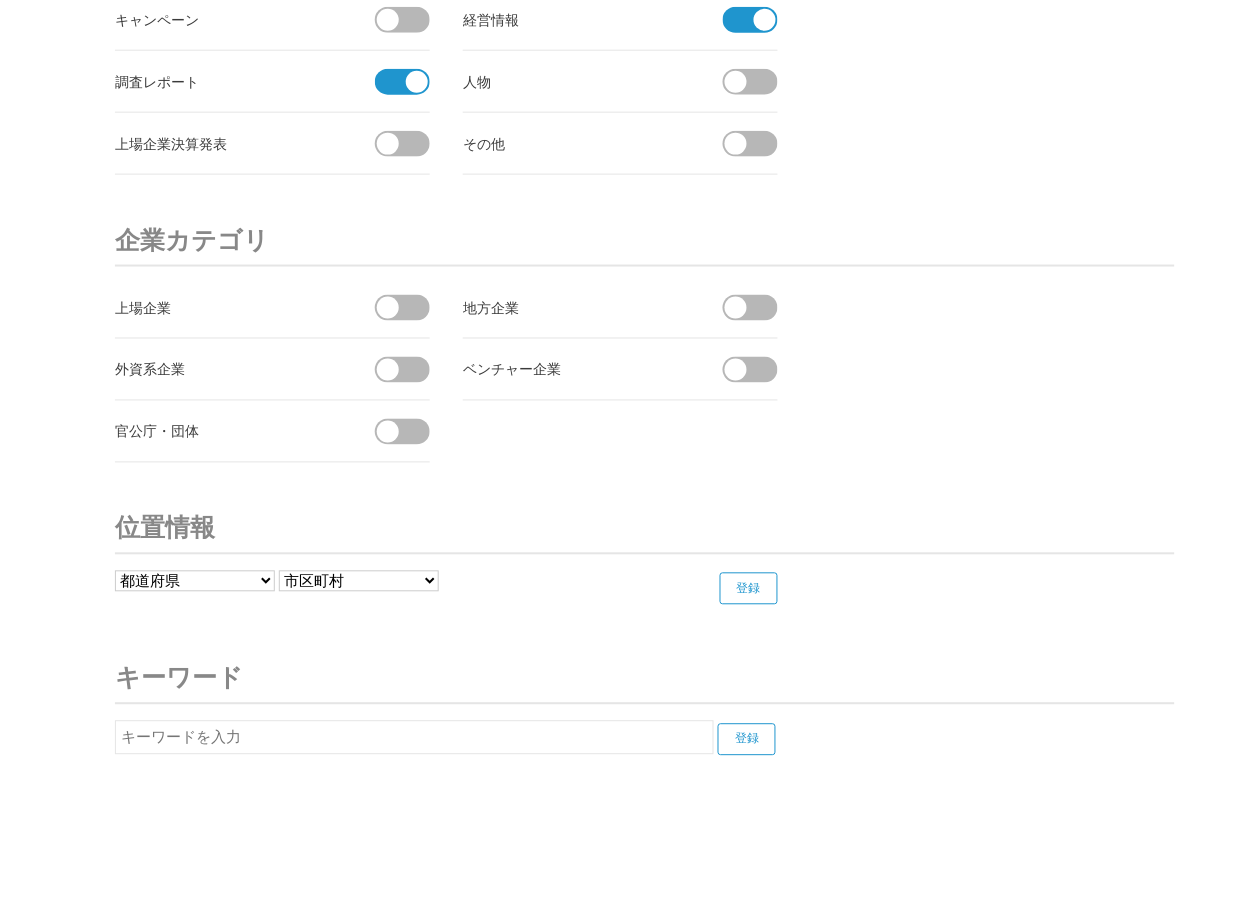 scroll, scrollTop: 7437, scrollLeft: 0, axis: vertical 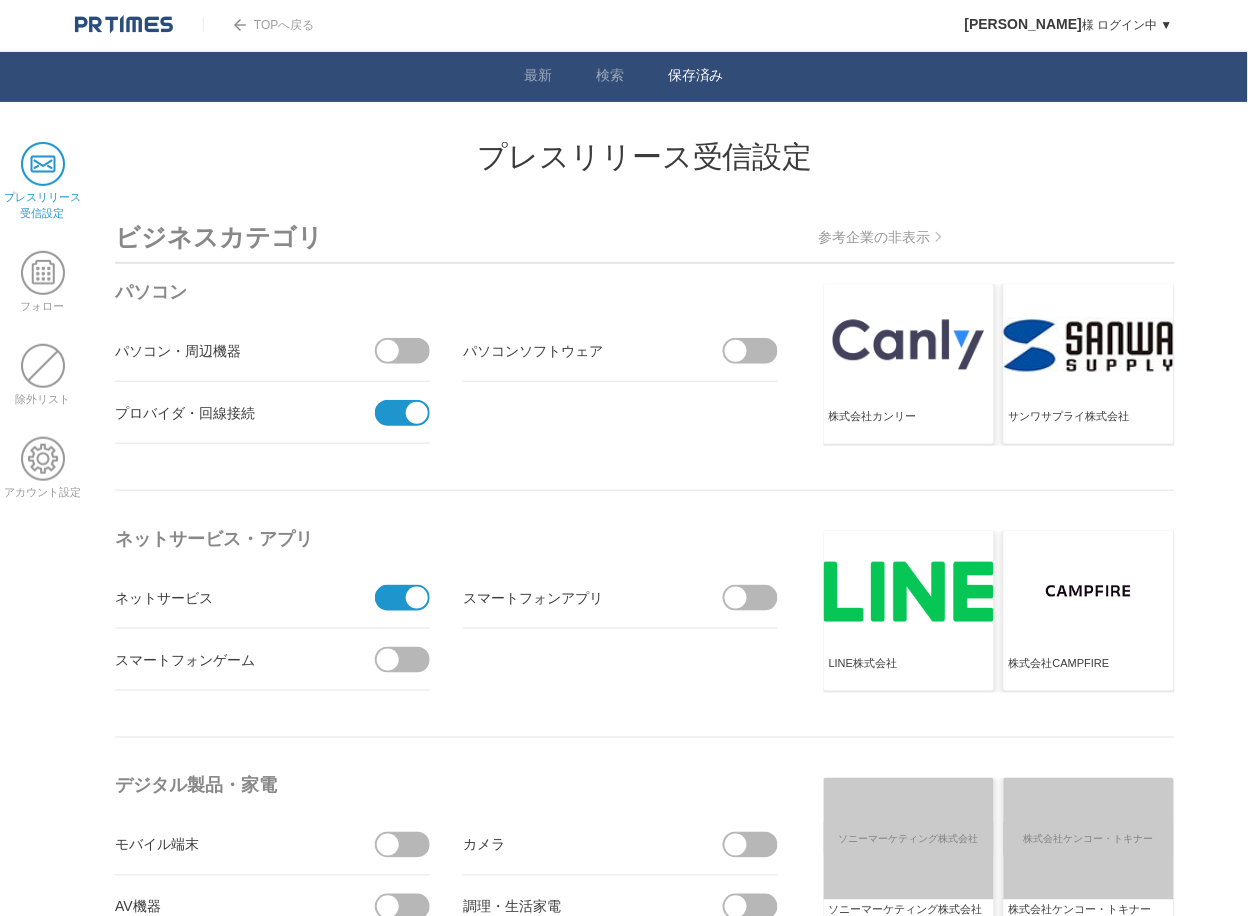 click on "保存済み" at bounding box center [696, 77] 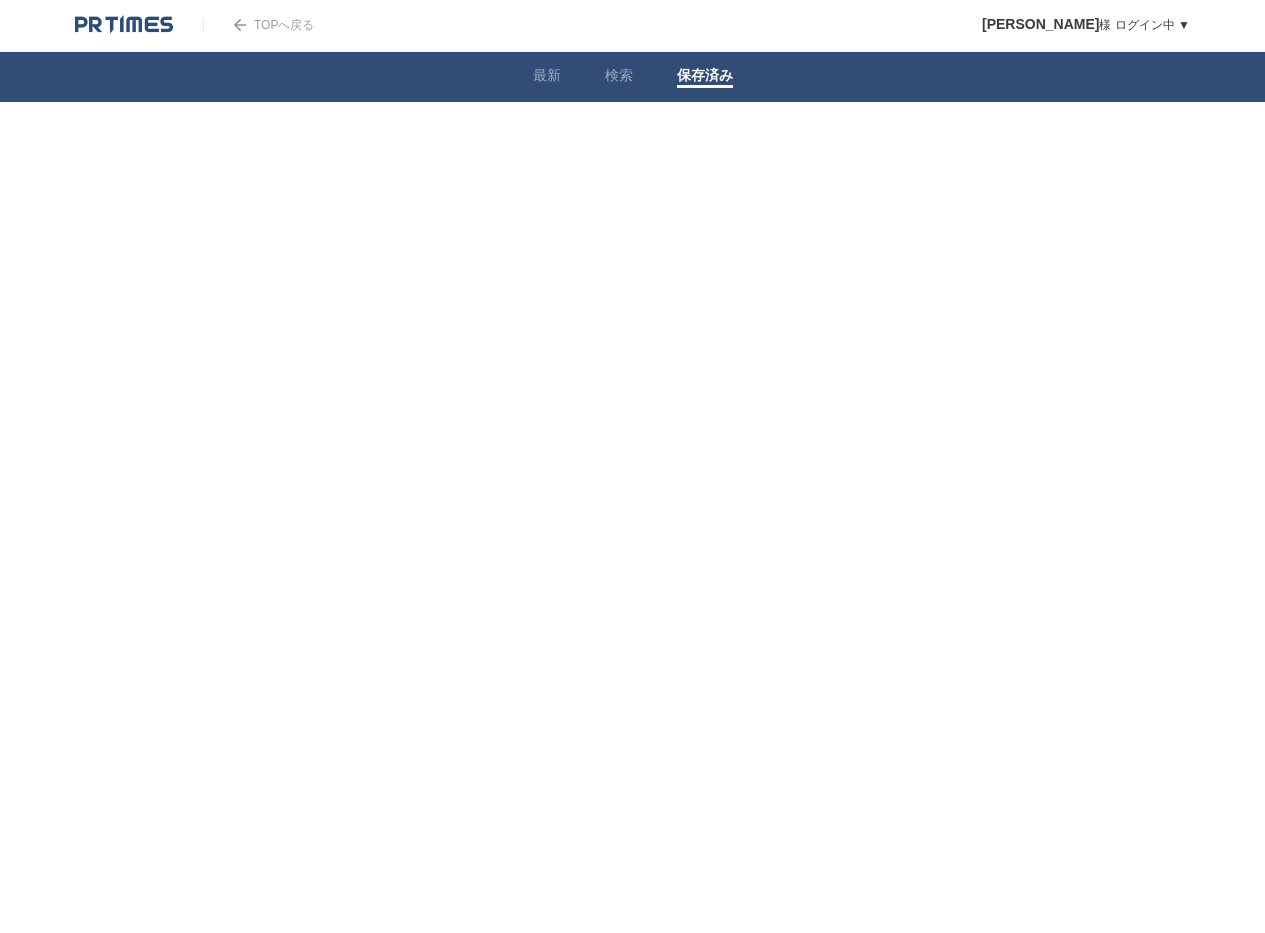 scroll, scrollTop: 0, scrollLeft: 0, axis: both 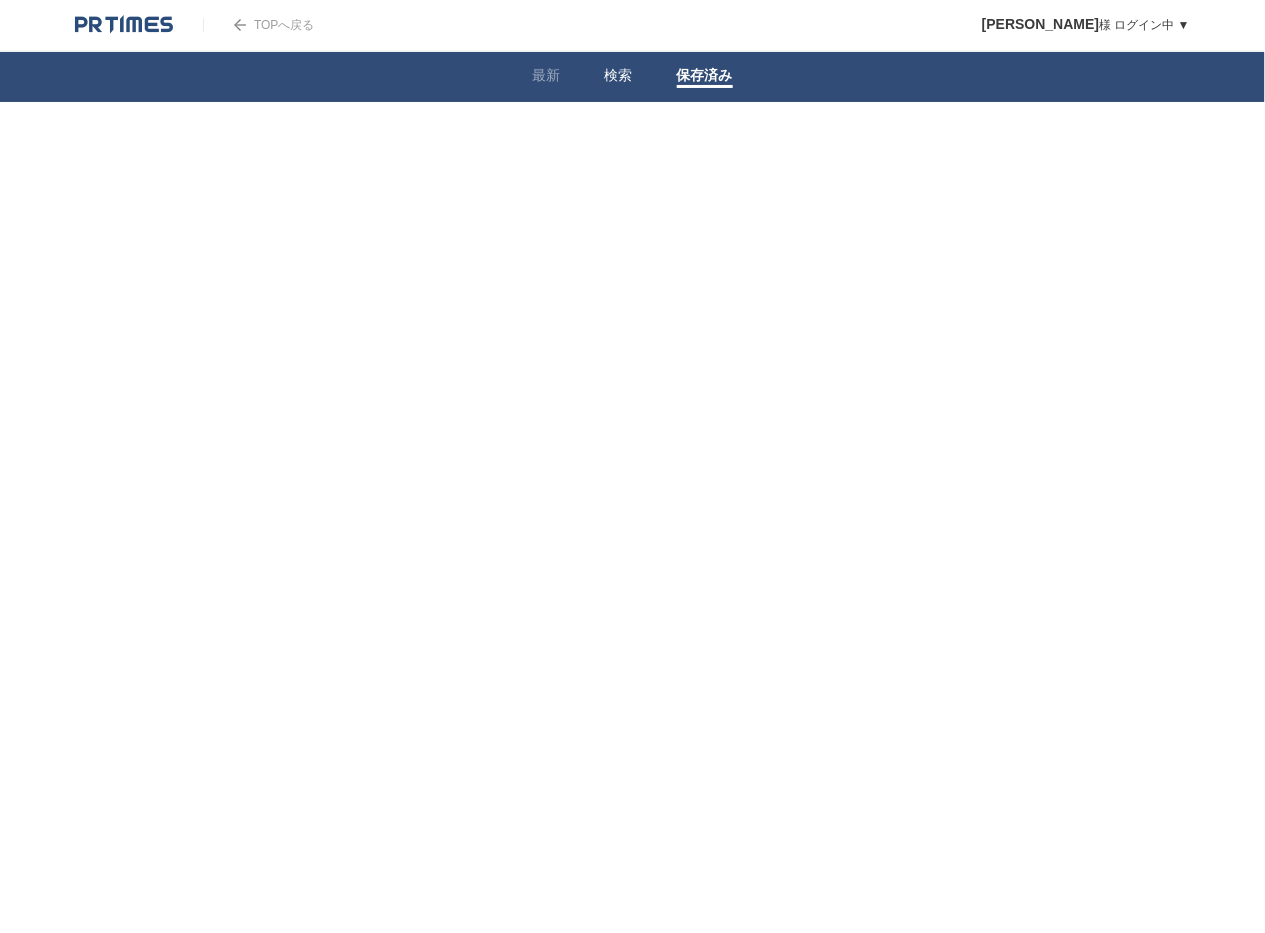 click on "検索" at bounding box center (619, 77) 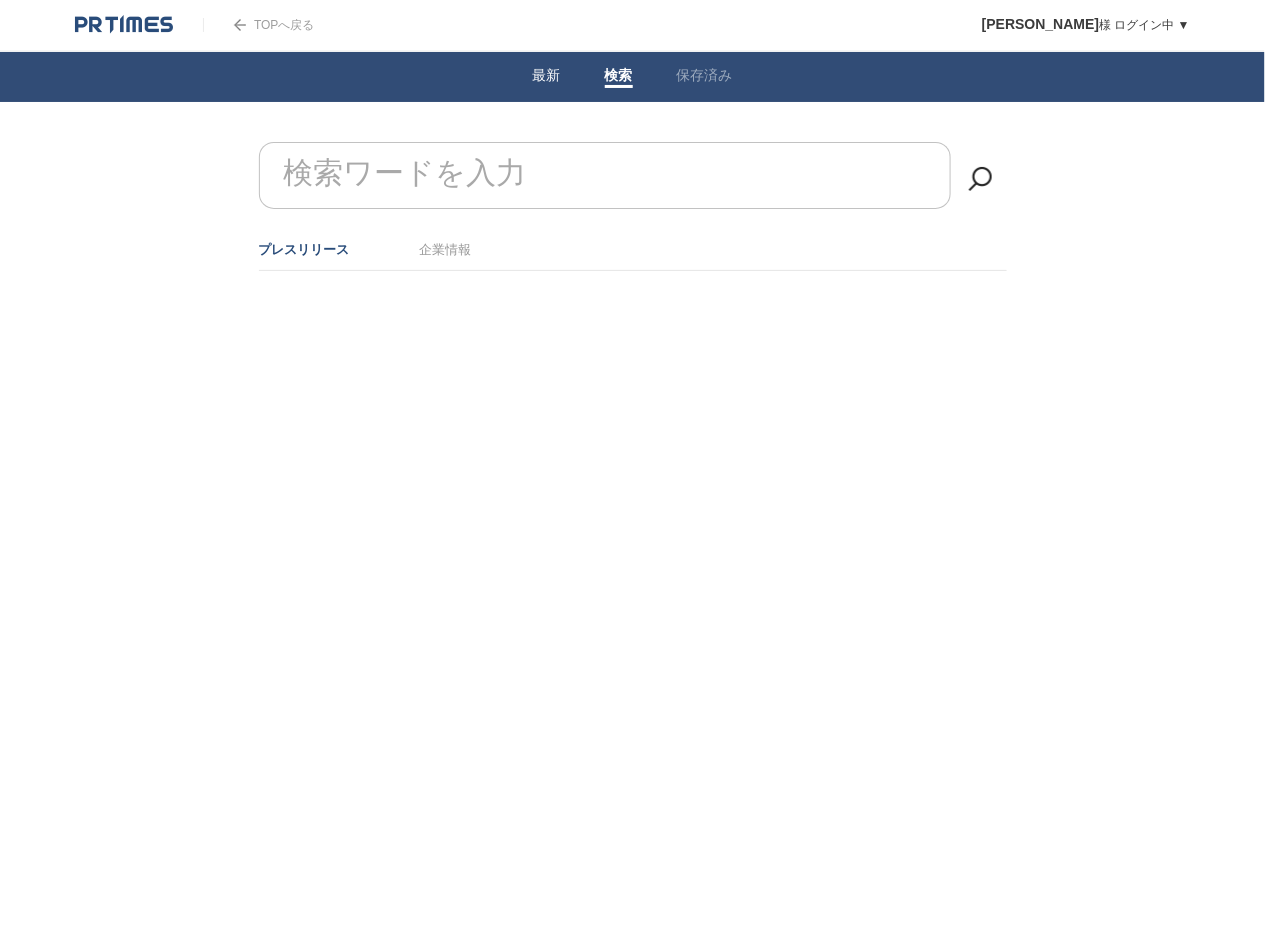click on "最新" at bounding box center [547, 77] 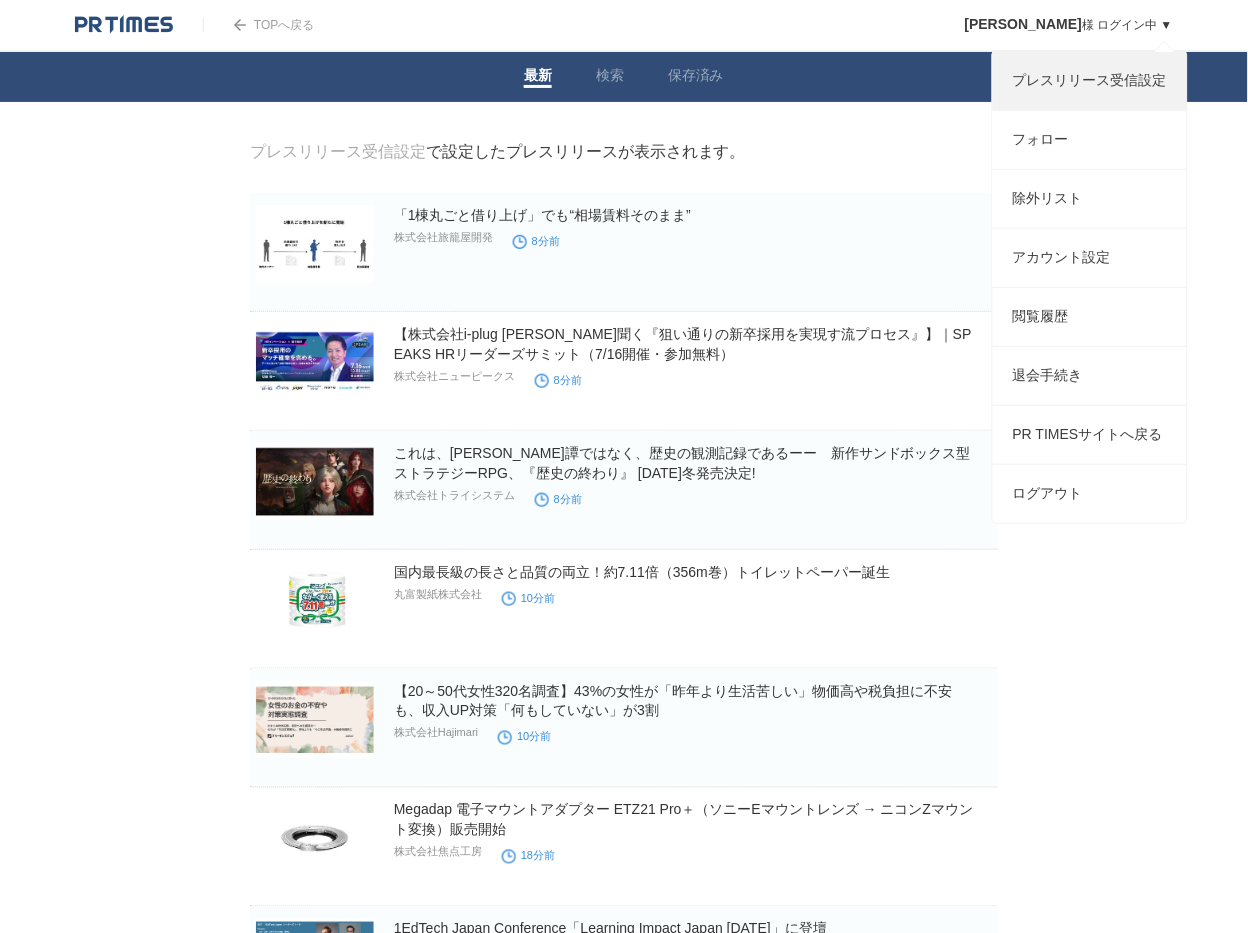 click on "プレスリリース受信設定" at bounding box center (1090, 81) 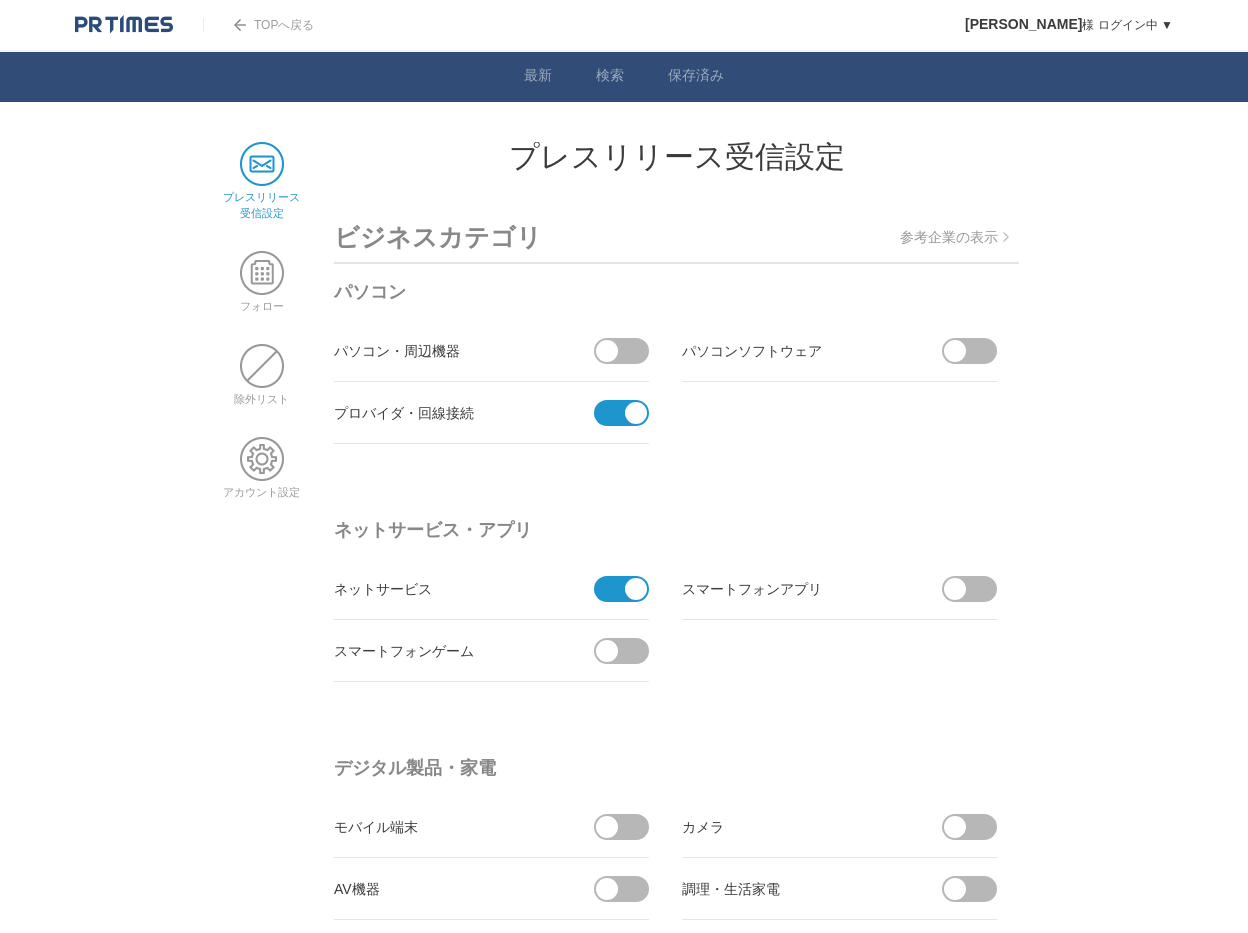 scroll, scrollTop: 0, scrollLeft: 0, axis: both 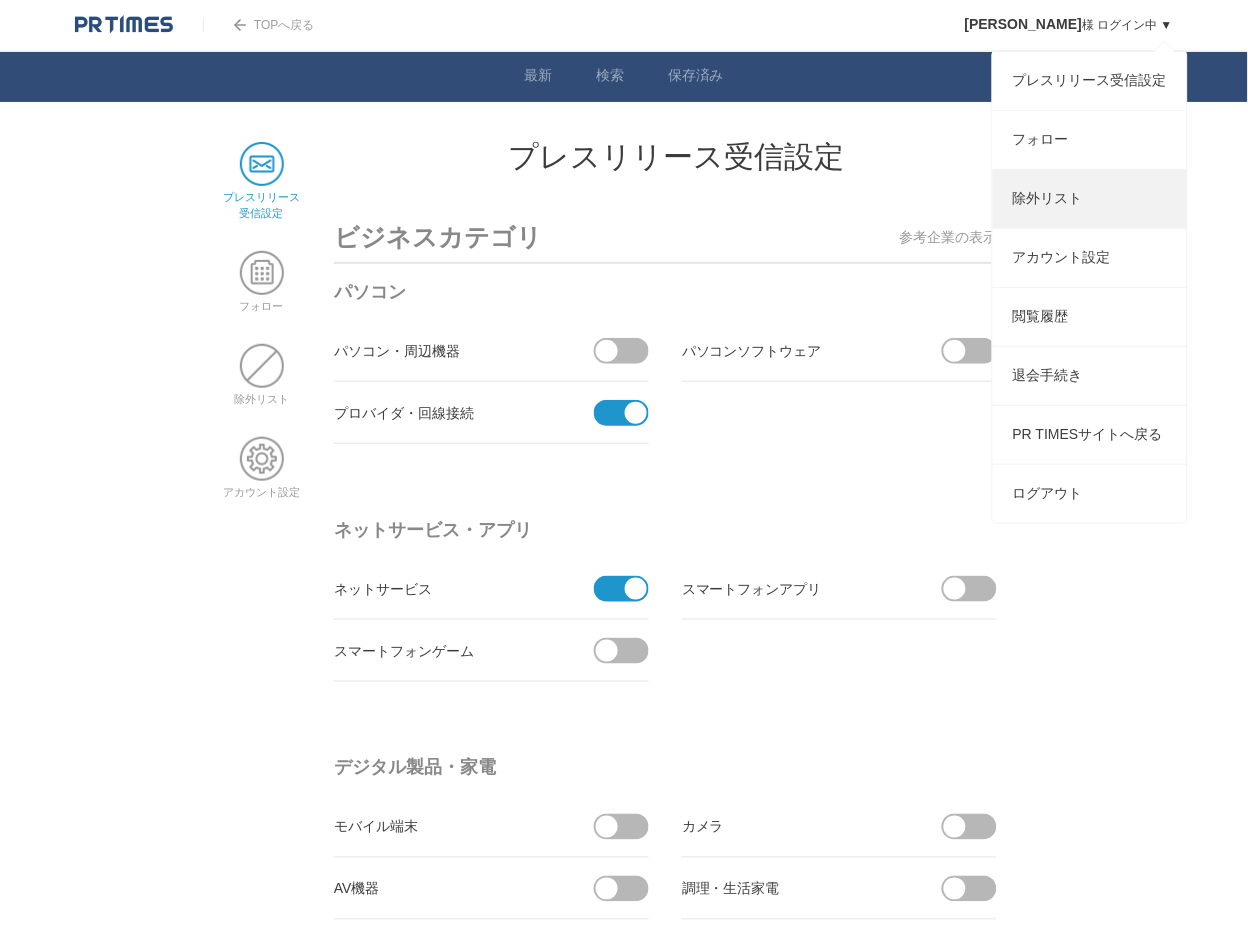 click on "除外リスト" at bounding box center [1090, 199] 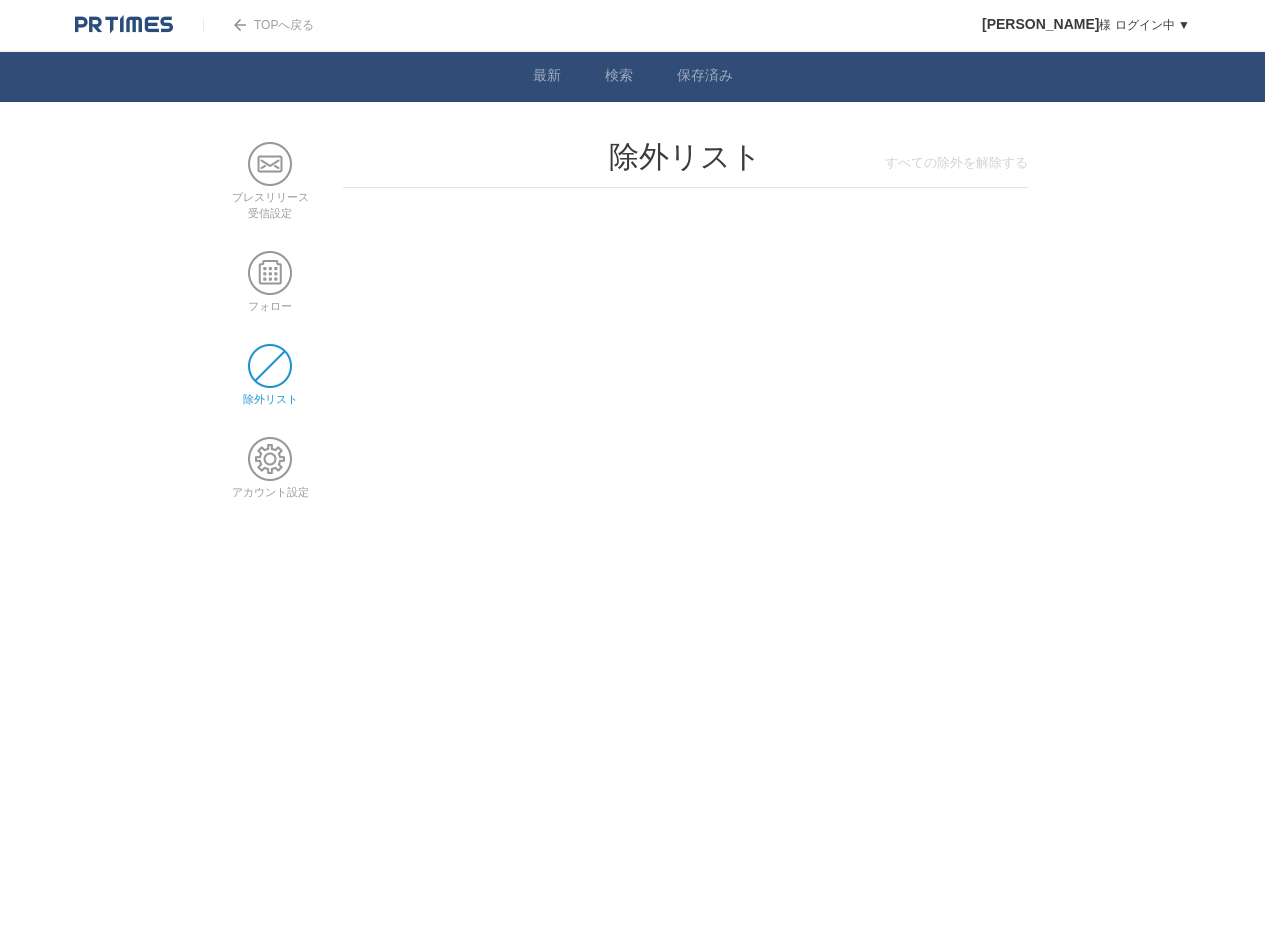 scroll, scrollTop: 0, scrollLeft: 0, axis: both 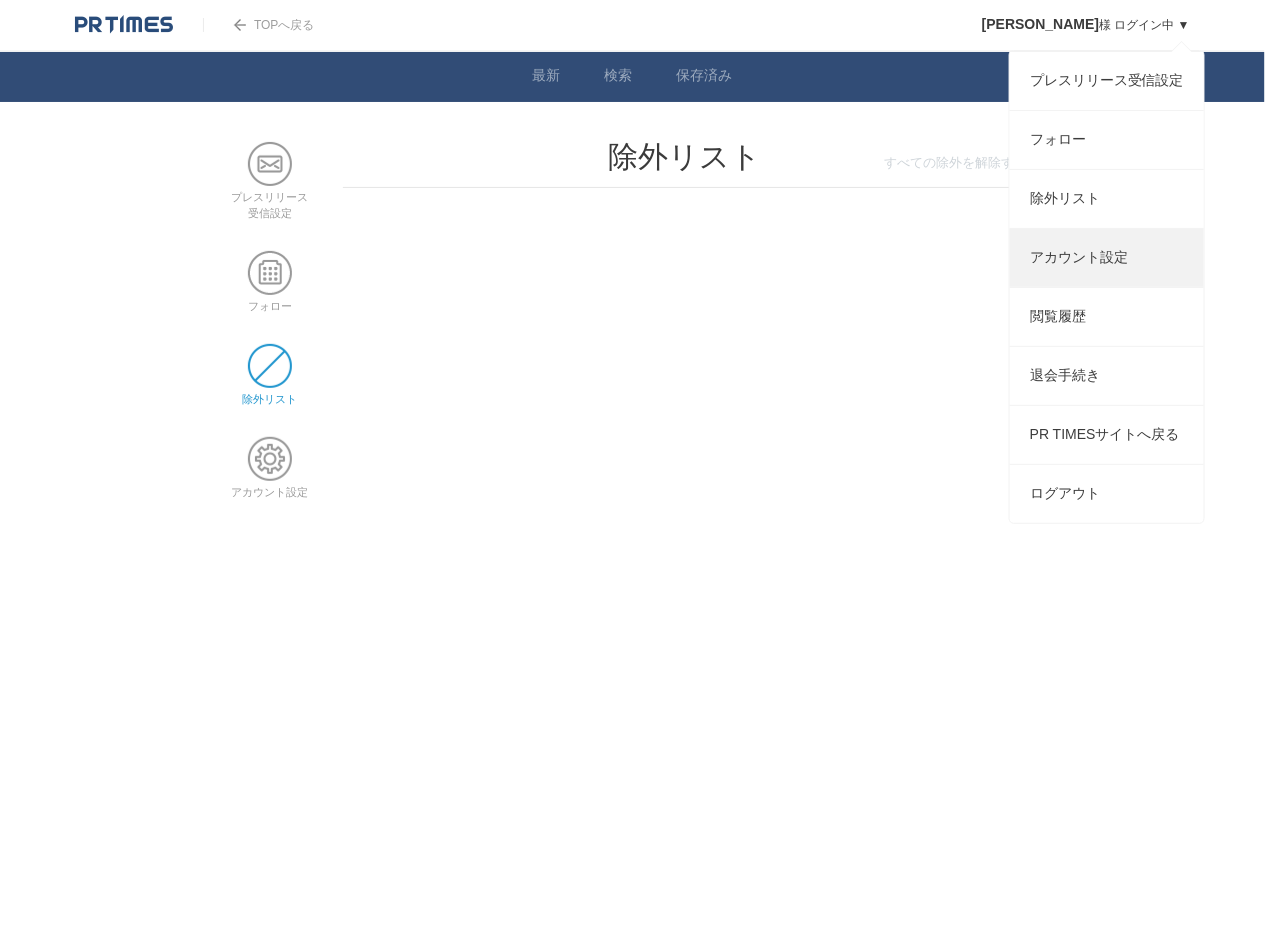 click on "アカウント設定" at bounding box center [1107, 258] 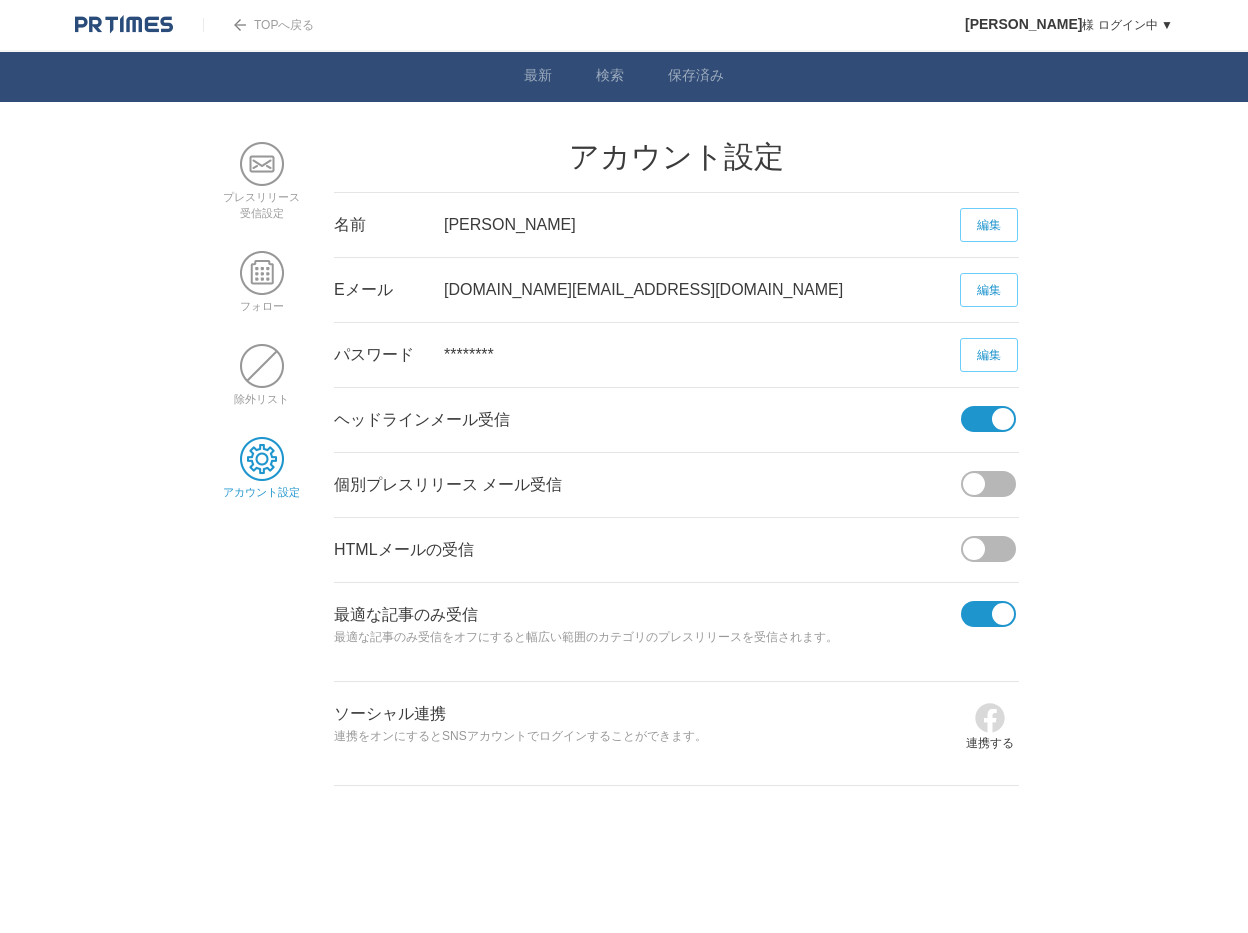 scroll, scrollTop: 0, scrollLeft: 0, axis: both 